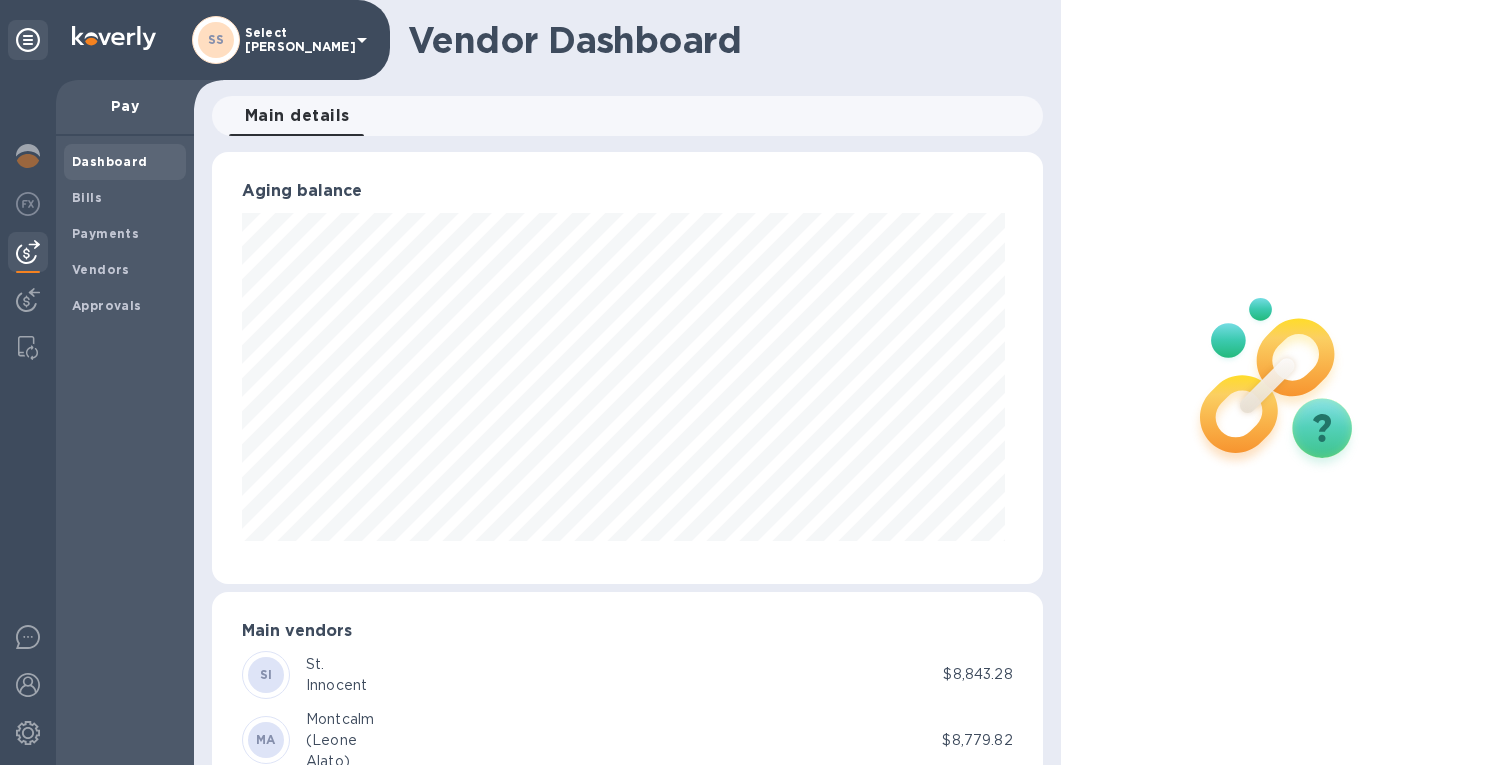 scroll, scrollTop: 0, scrollLeft: 0, axis: both 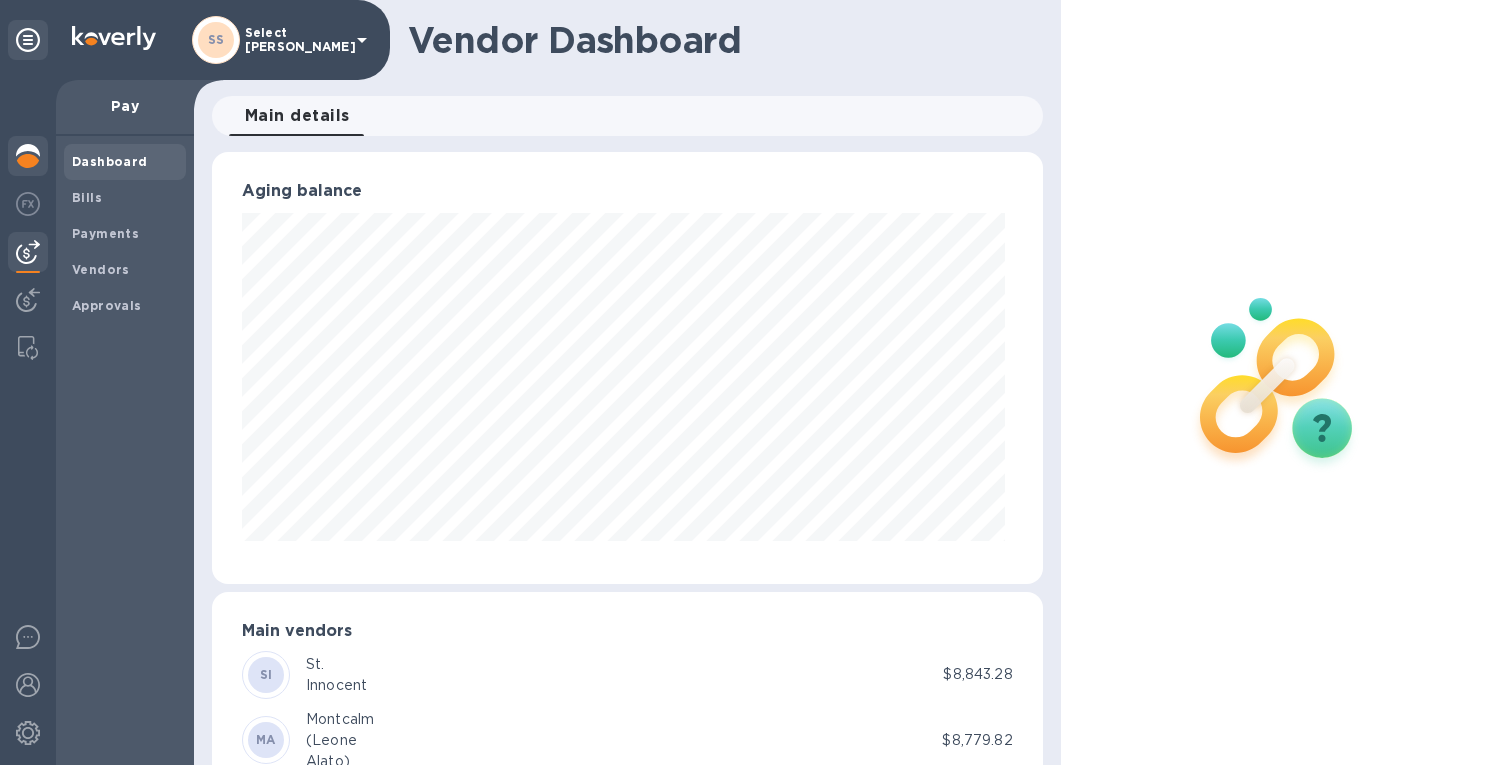 click at bounding box center (28, 156) 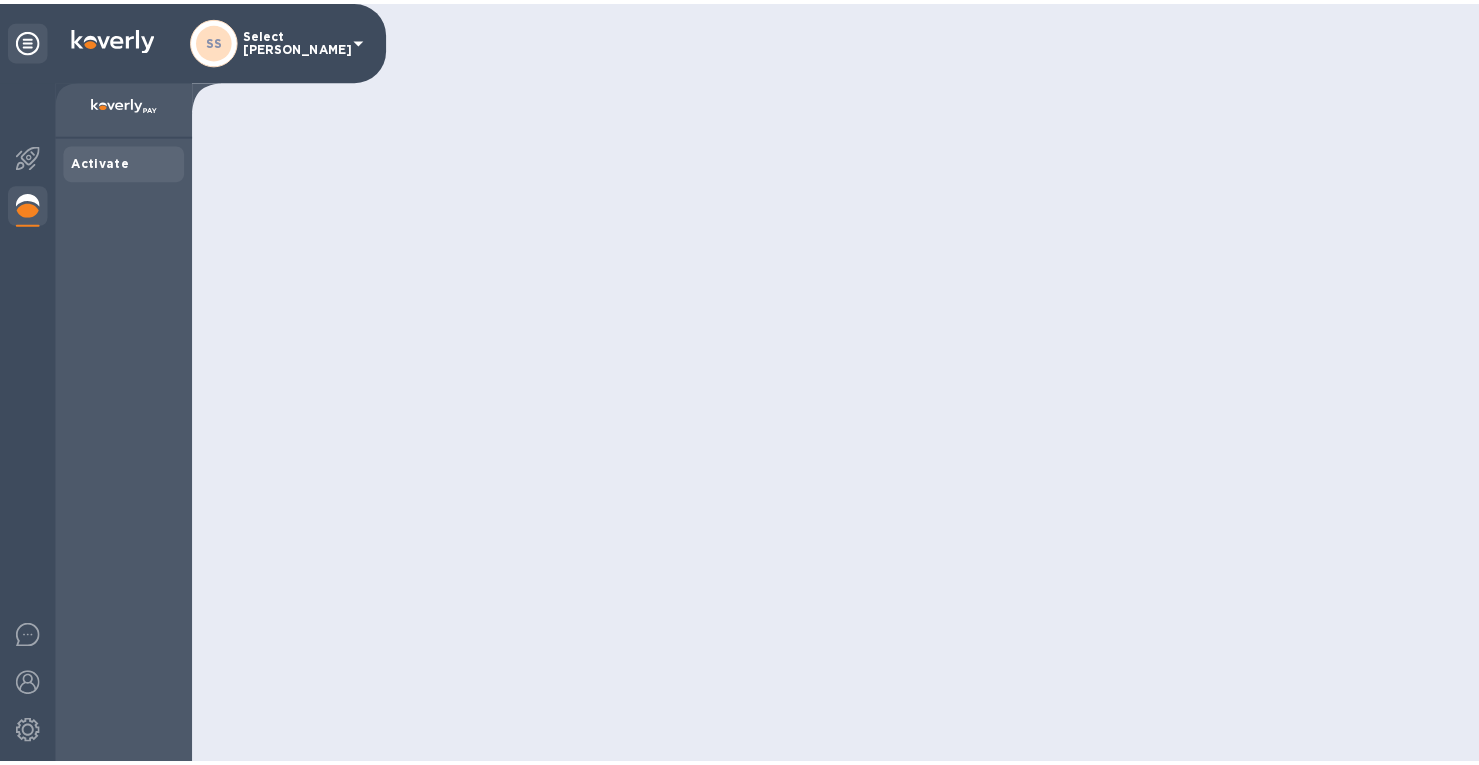 scroll, scrollTop: 0, scrollLeft: 0, axis: both 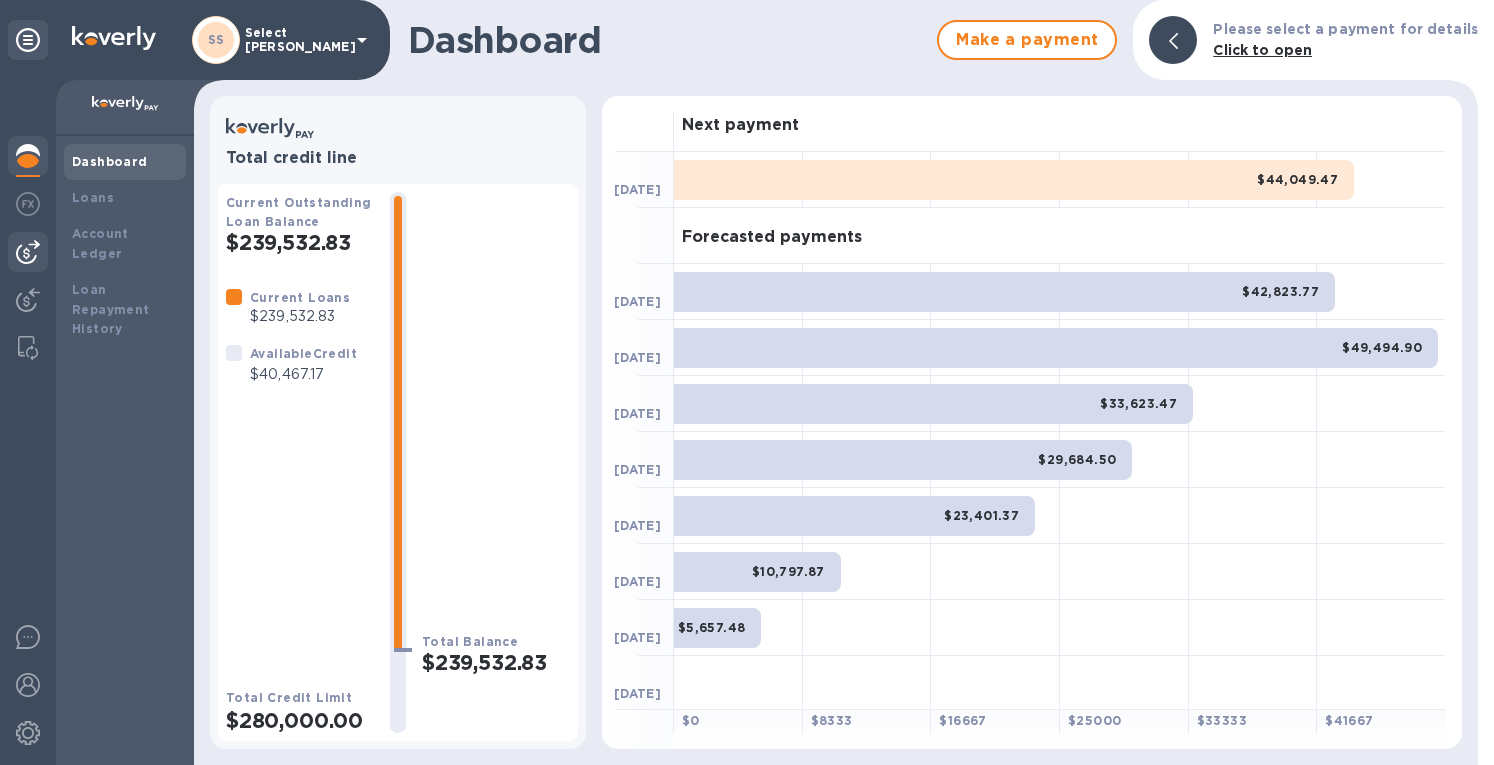 click at bounding box center (28, 252) 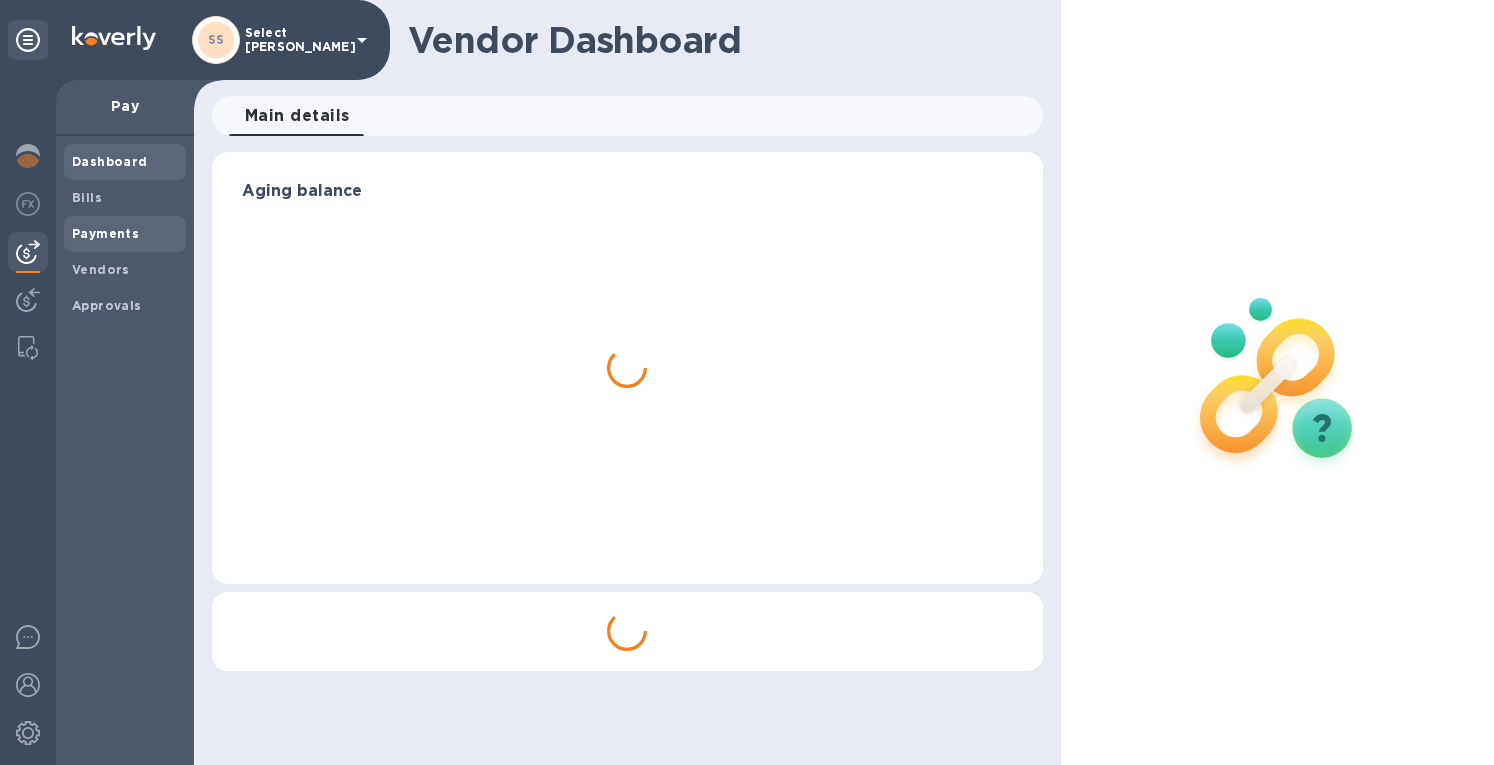 click on "Payments" at bounding box center [105, 234] 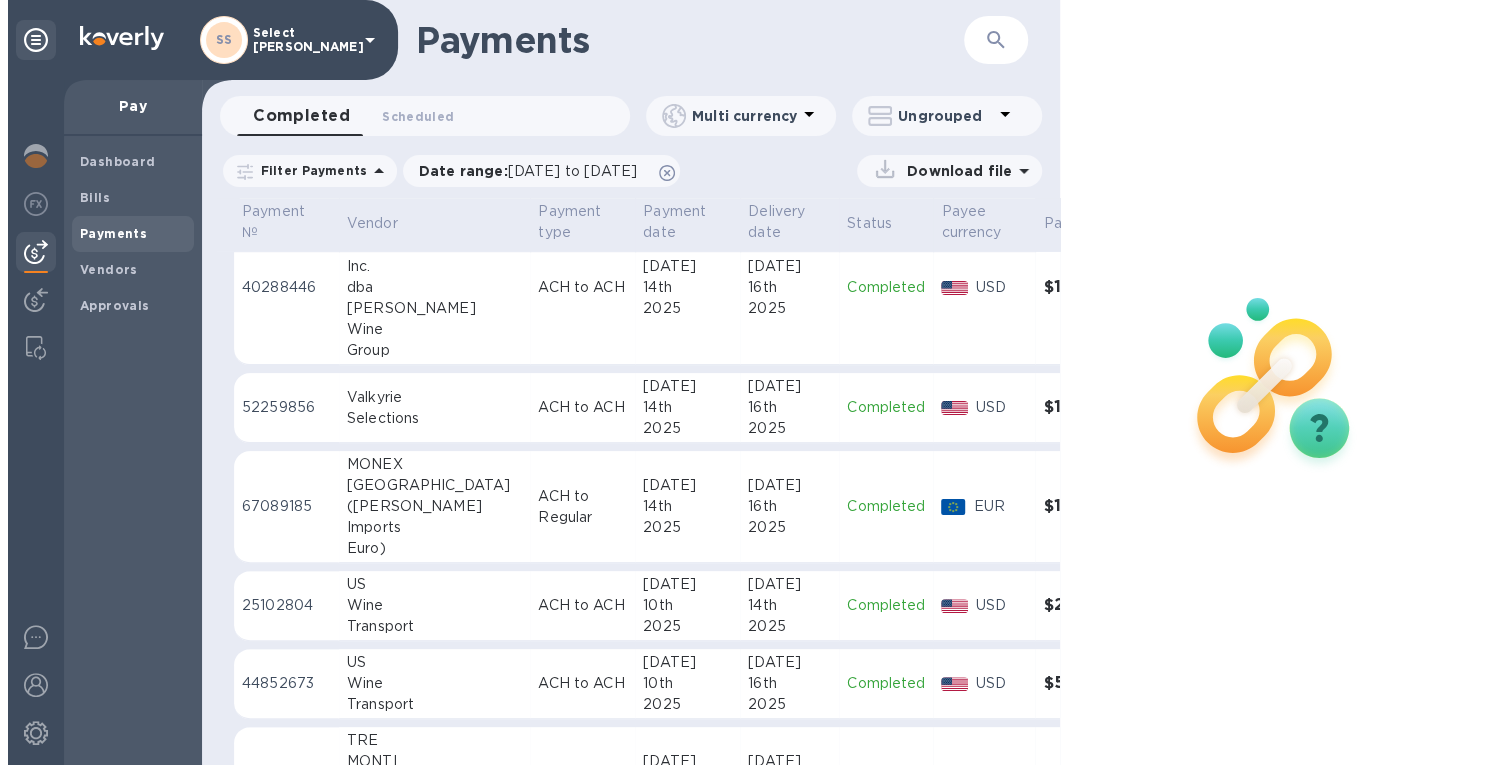 scroll, scrollTop: 1000, scrollLeft: 0, axis: vertical 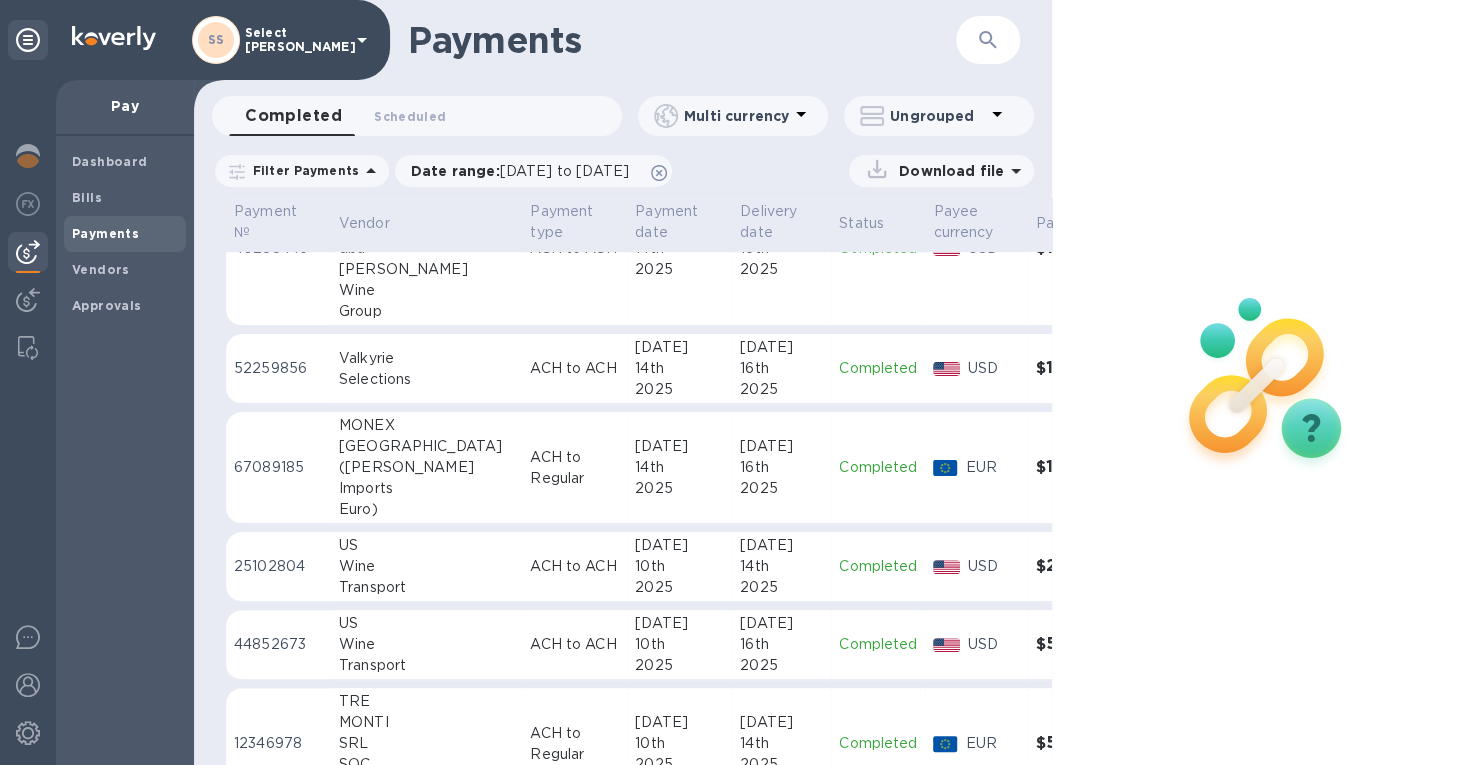 click at bounding box center (988, 40) 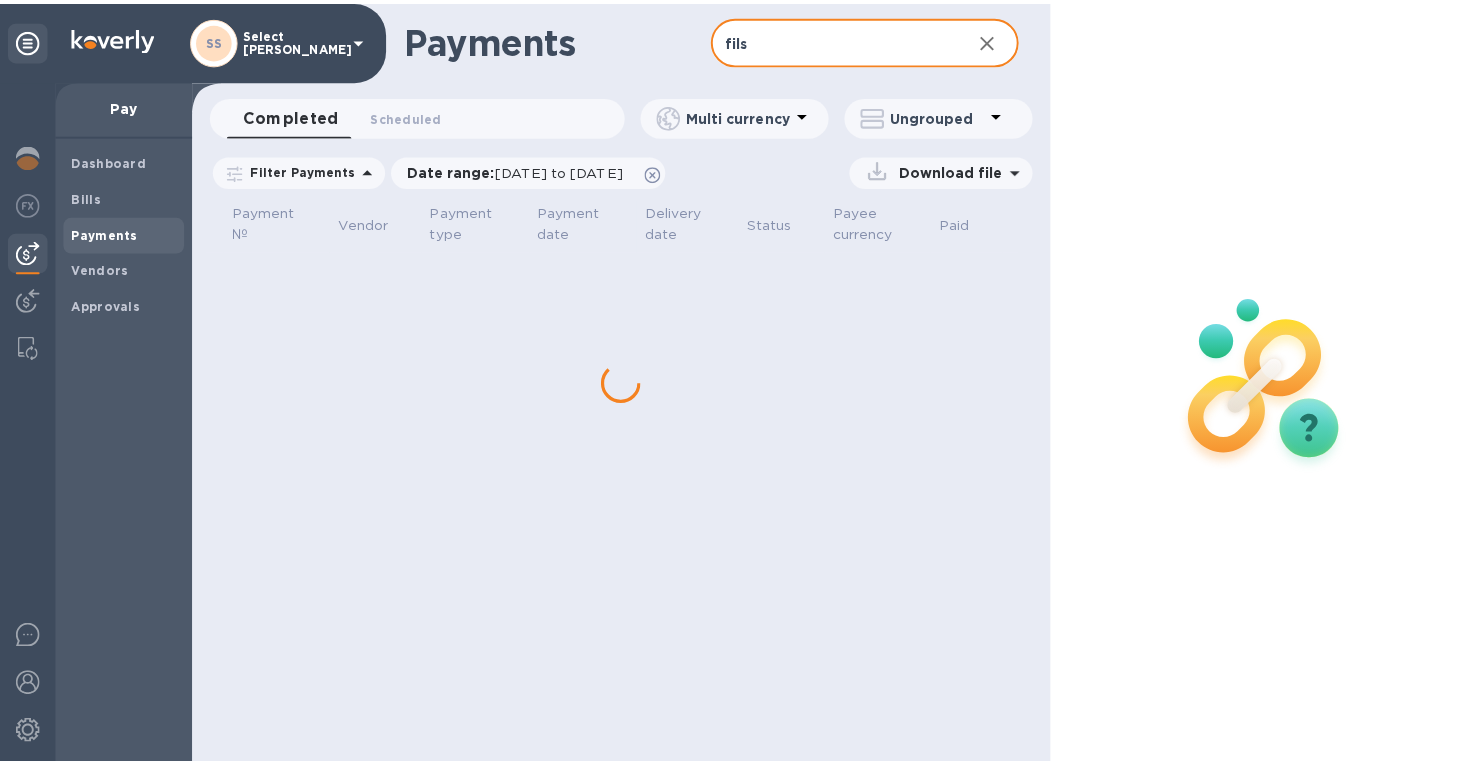 scroll, scrollTop: 0, scrollLeft: 0, axis: both 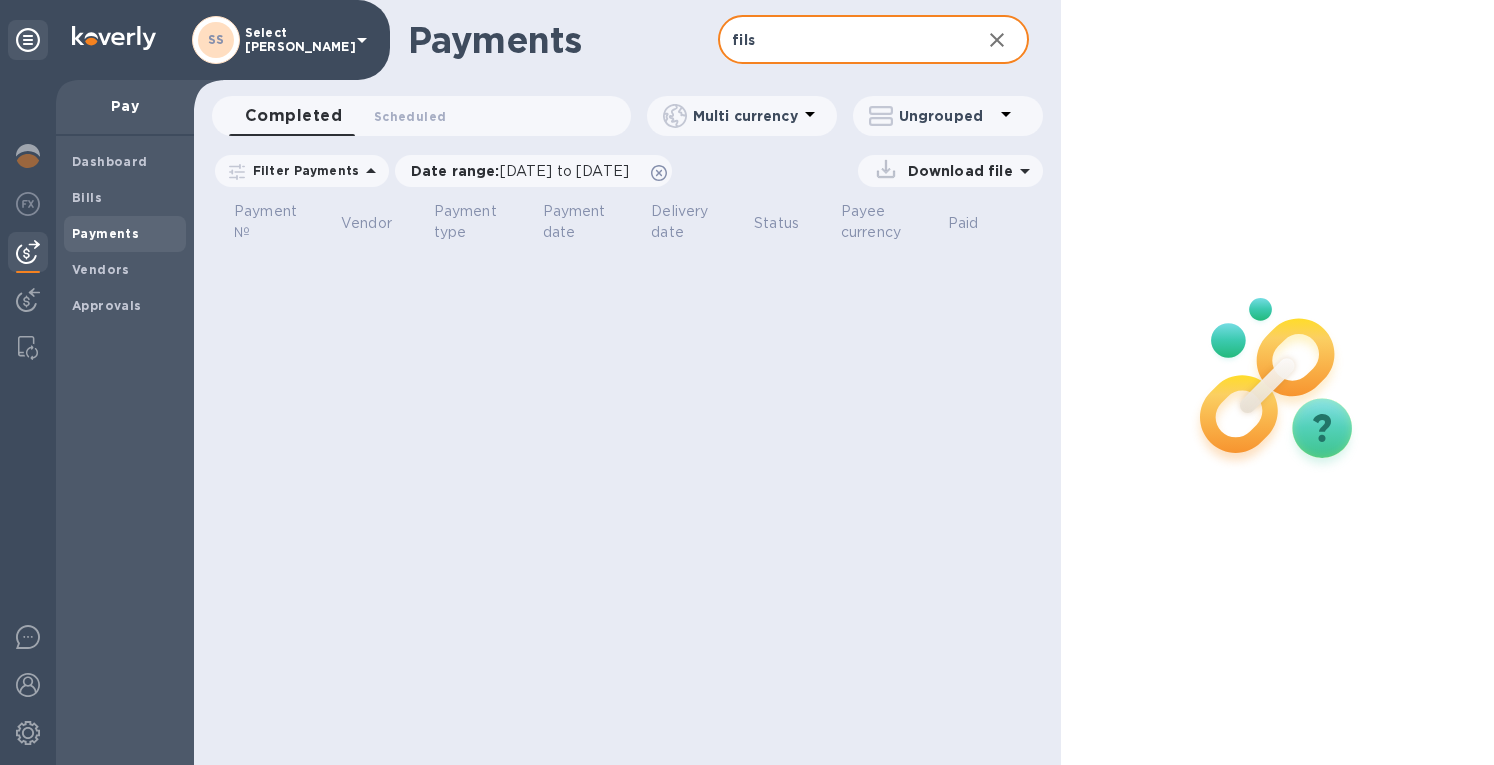 drag, startPoint x: 768, startPoint y: 41, endPoint x: 576, endPoint y: 40, distance: 192.00261 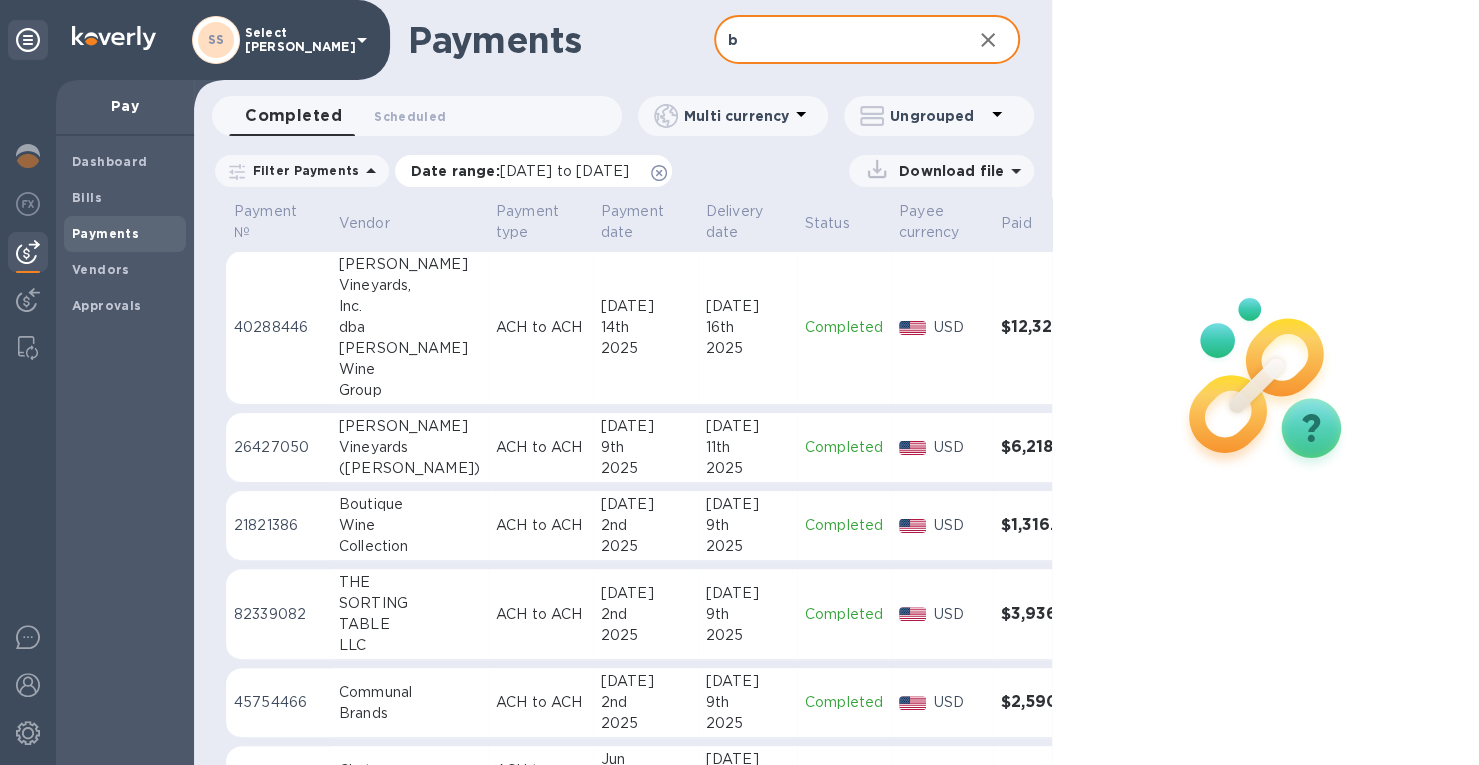 type on "b" 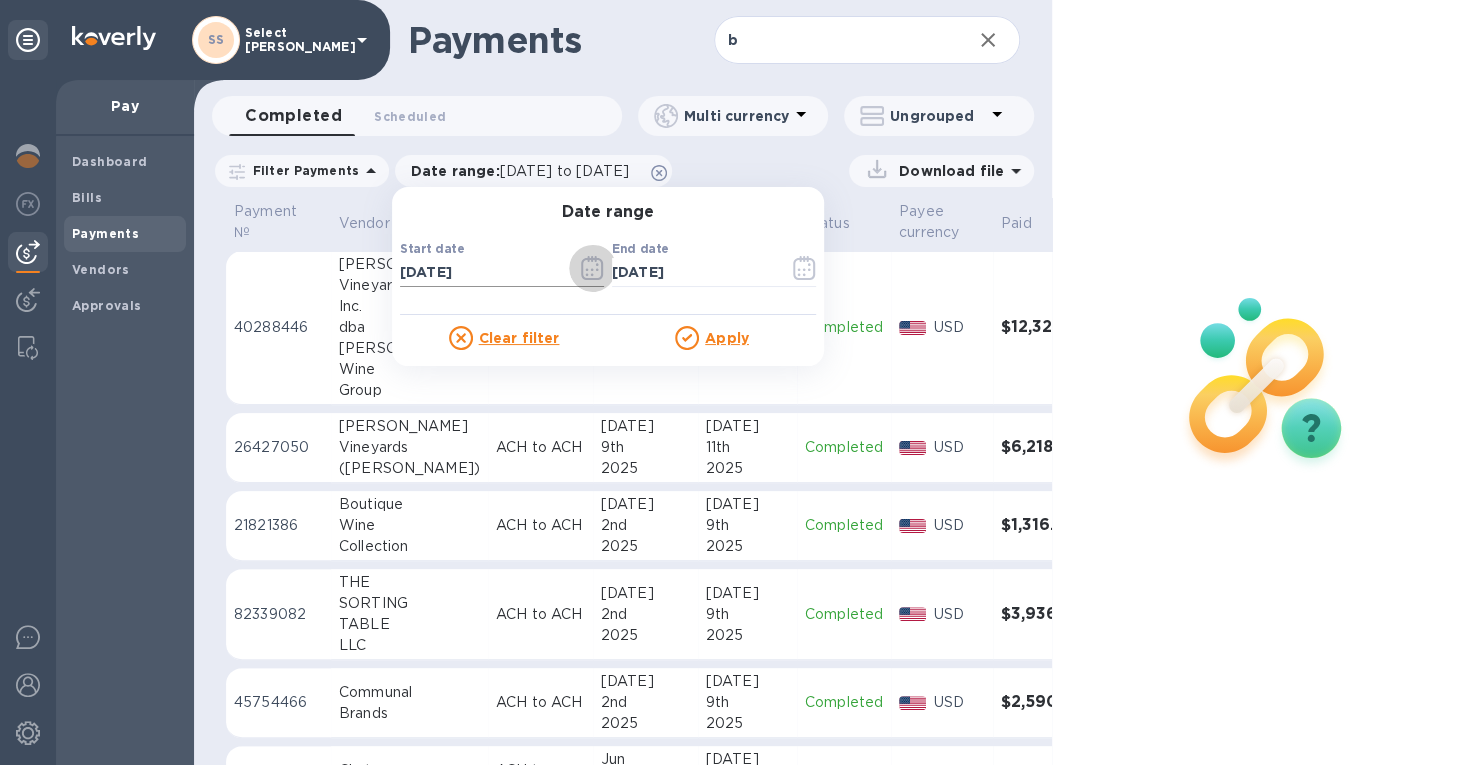 click 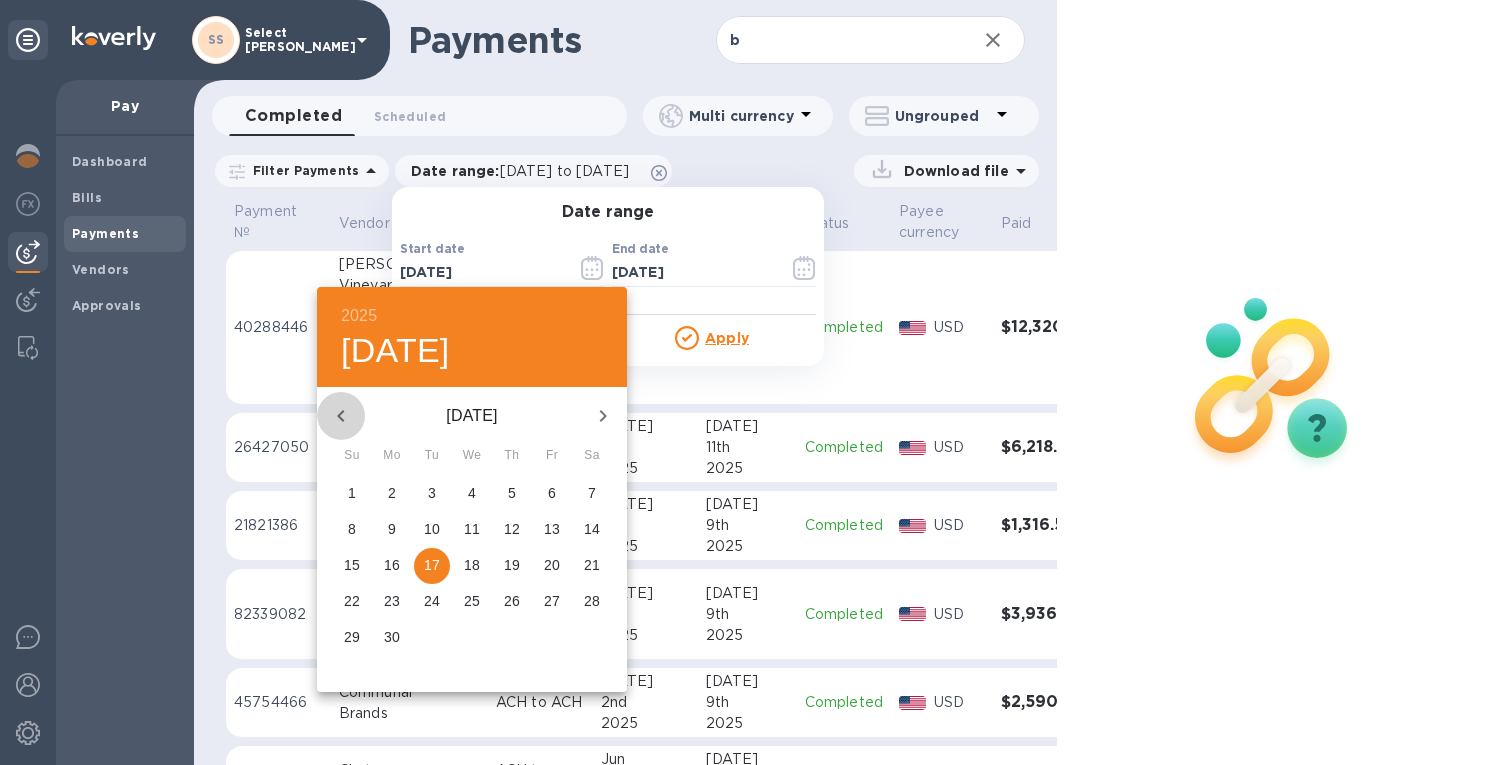 click 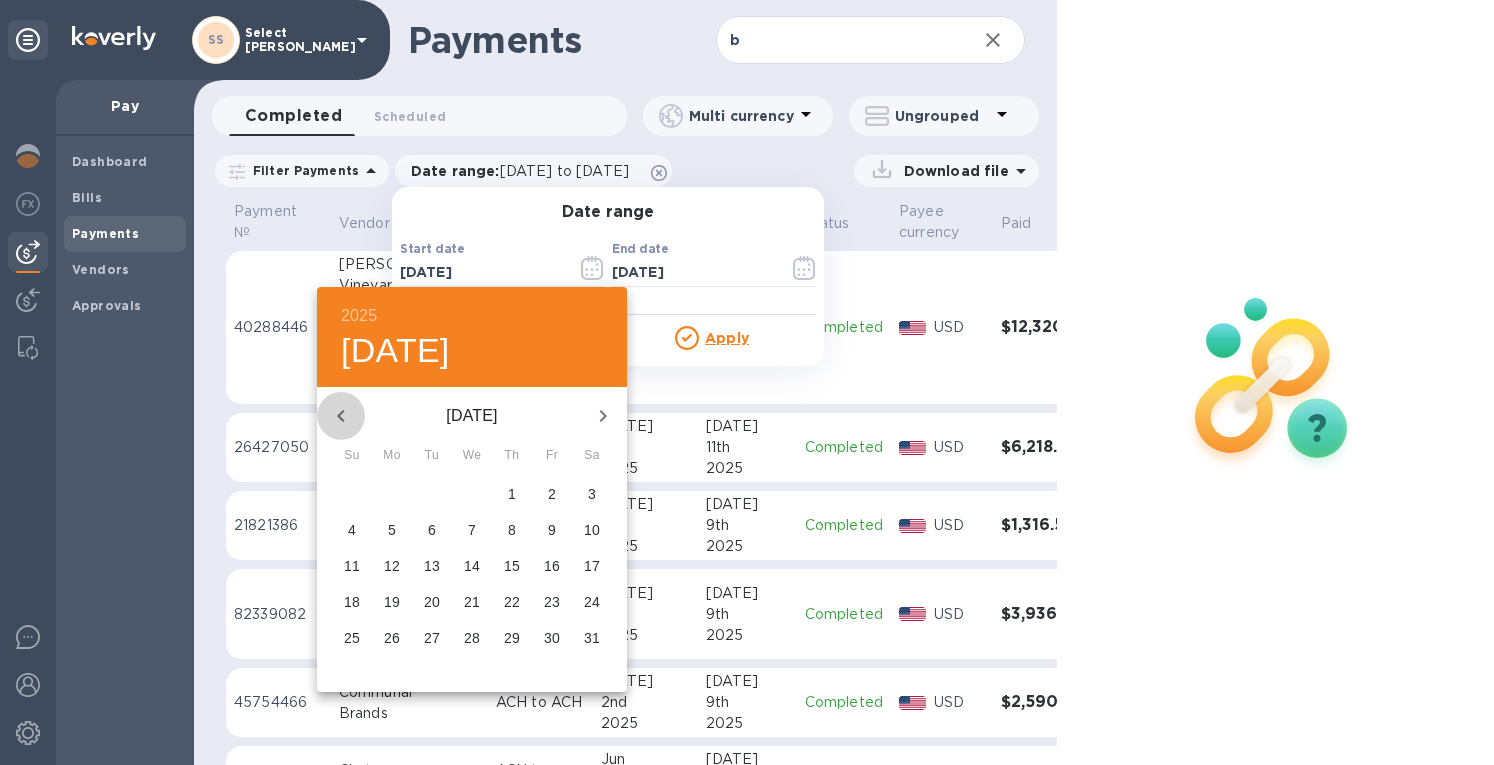 click 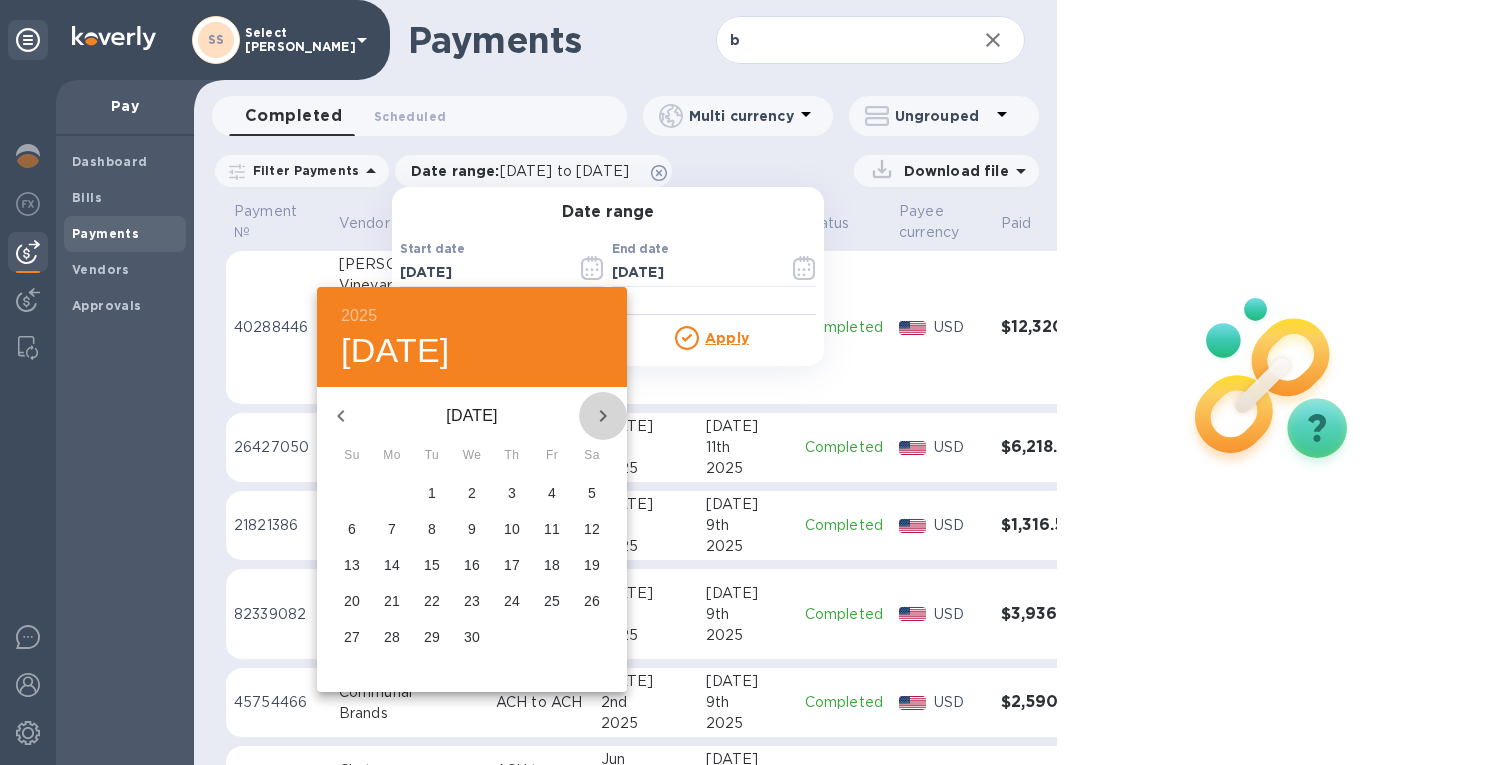 click 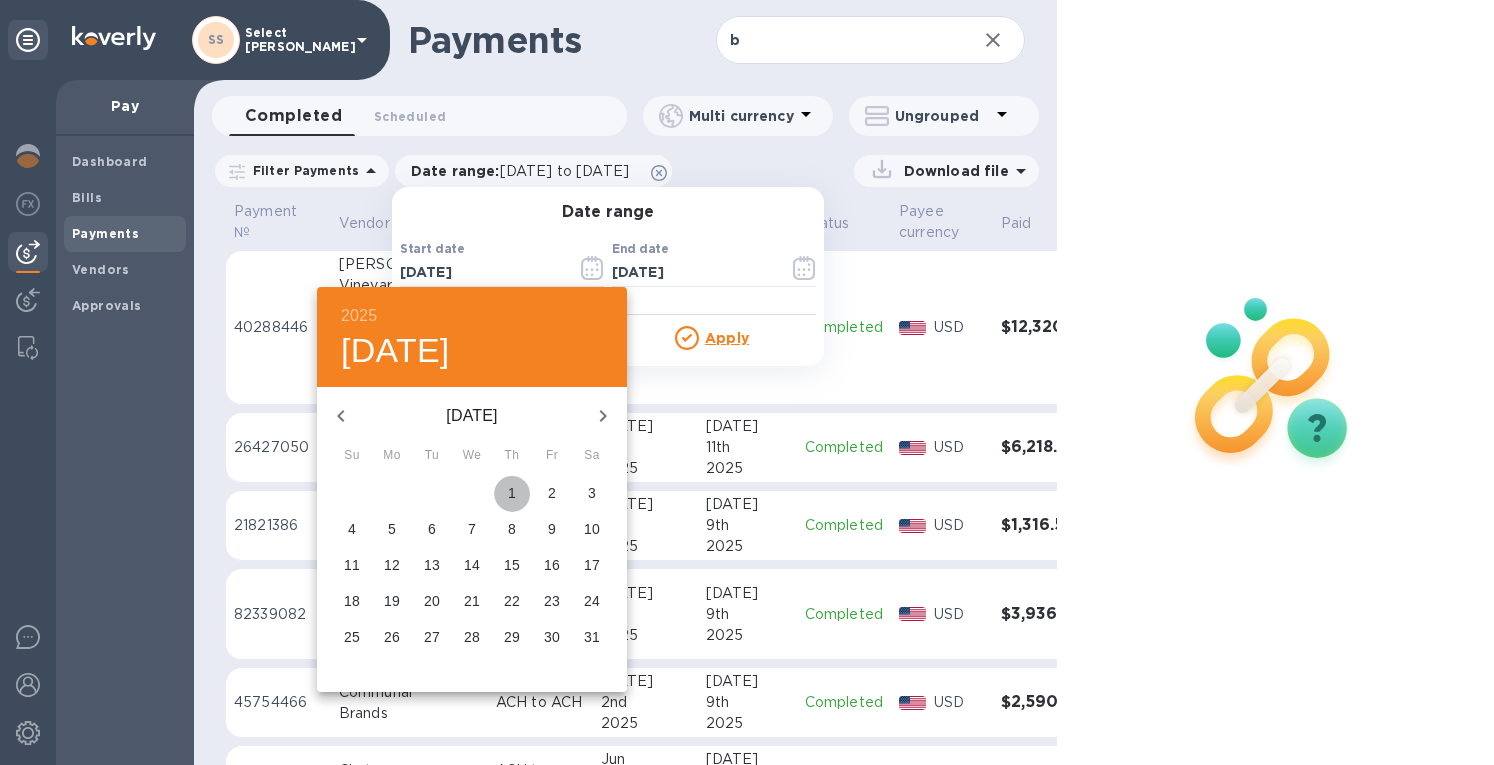 click on "1" at bounding box center [512, 493] 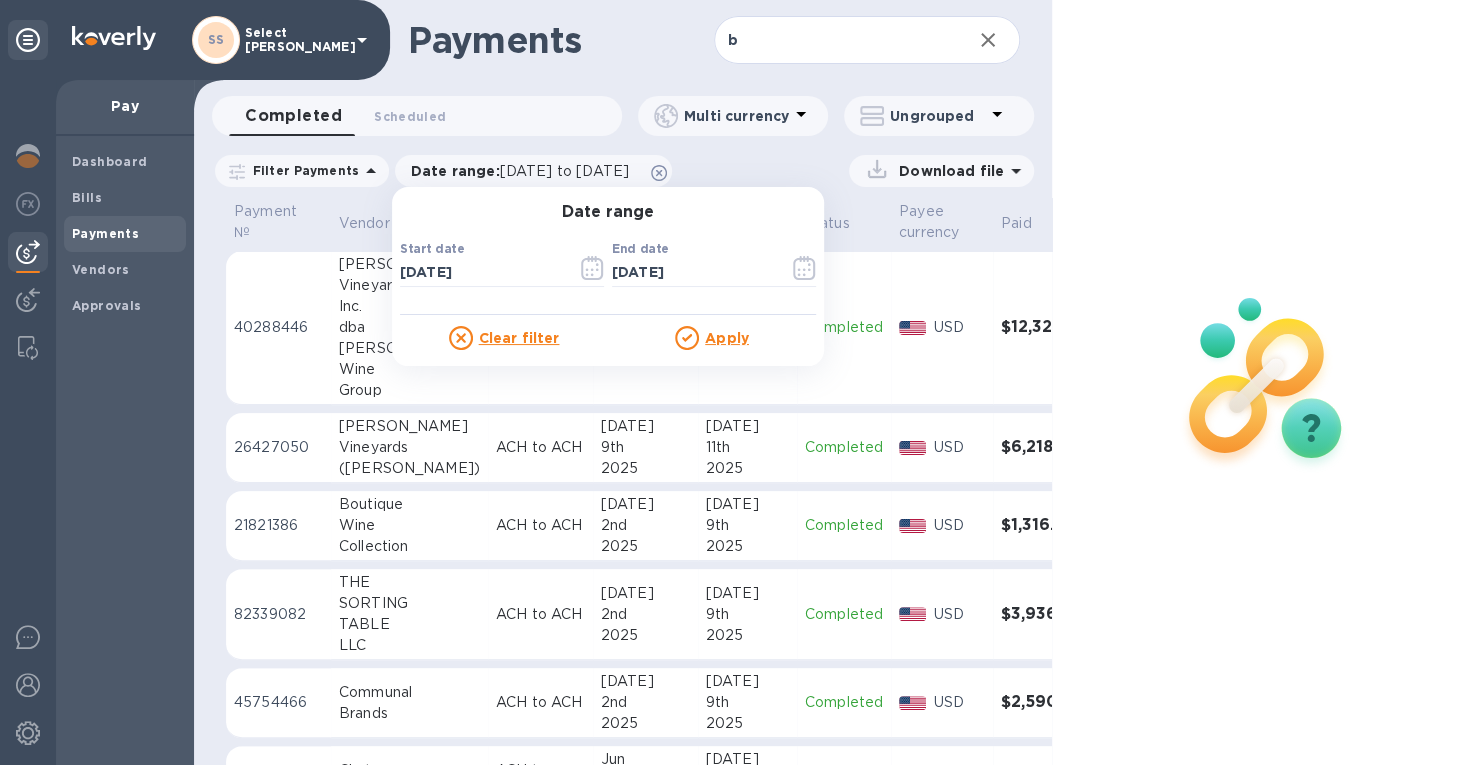 click on "Apply" at bounding box center [727, 338] 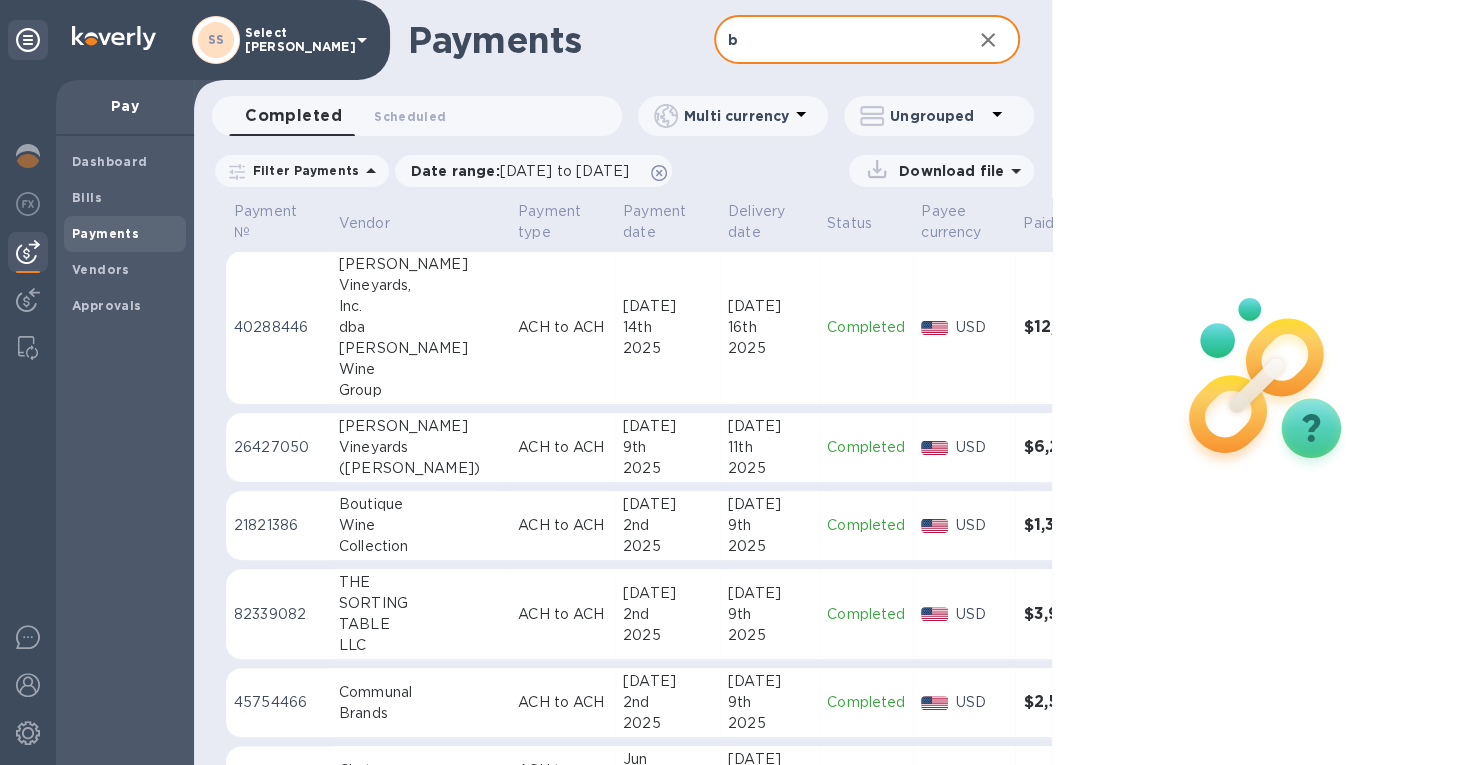 drag, startPoint x: 704, startPoint y: 39, endPoint x: 688, endPoint y: 41, distance: 16.124516 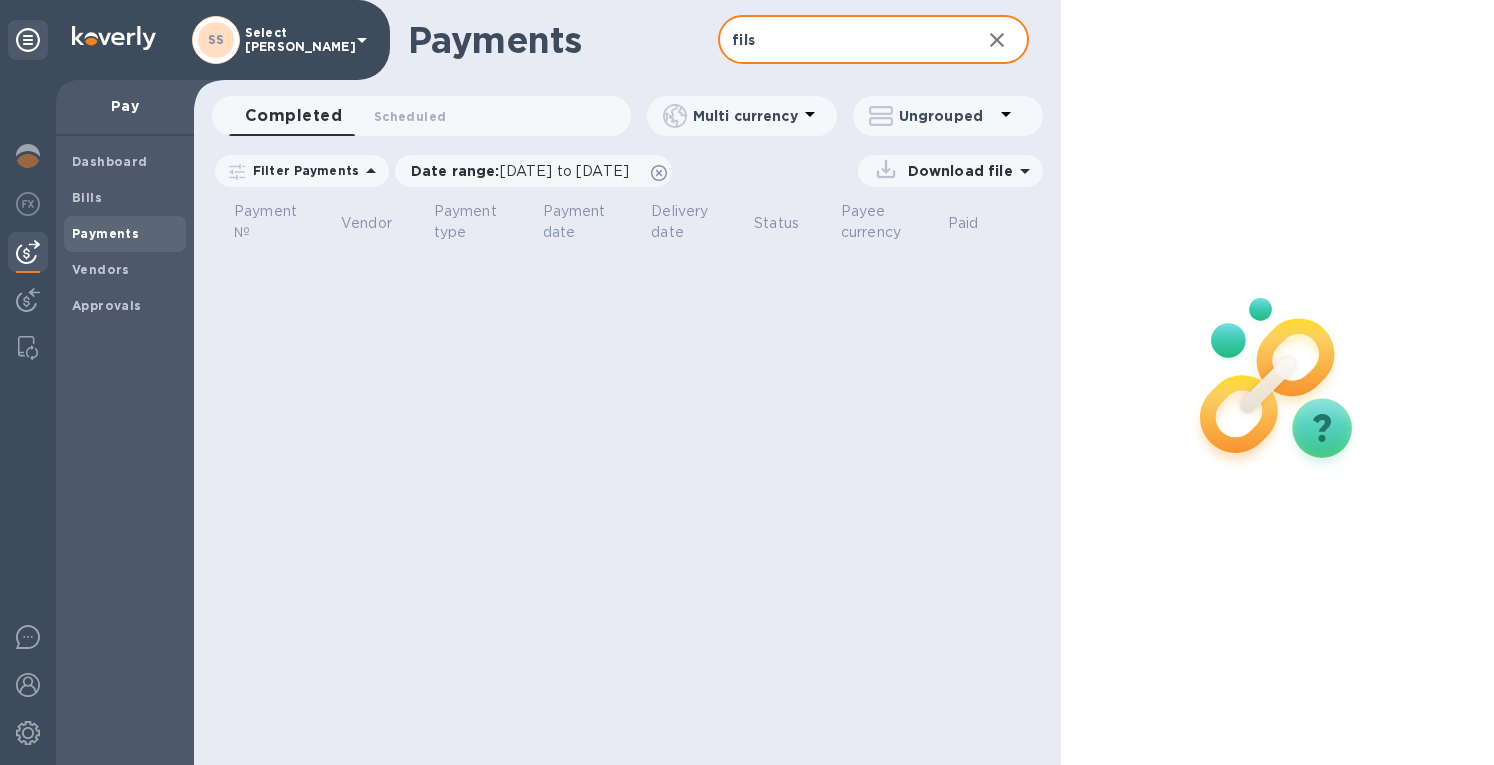drag, startPoint x: 740, startPoint y: 47, endPoint x: 669, endPoint y: 41, distance: 71.25307 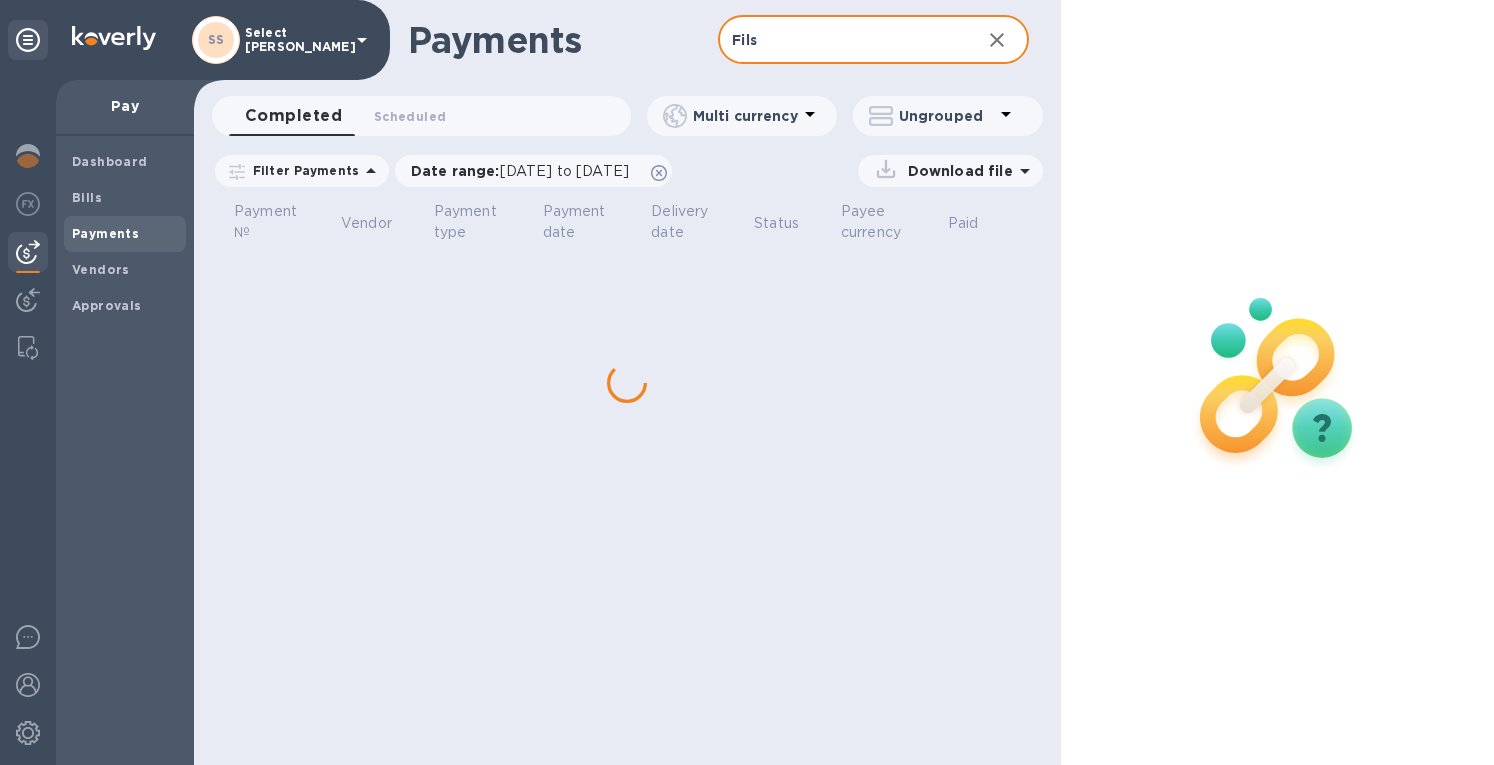 type on "Fils" 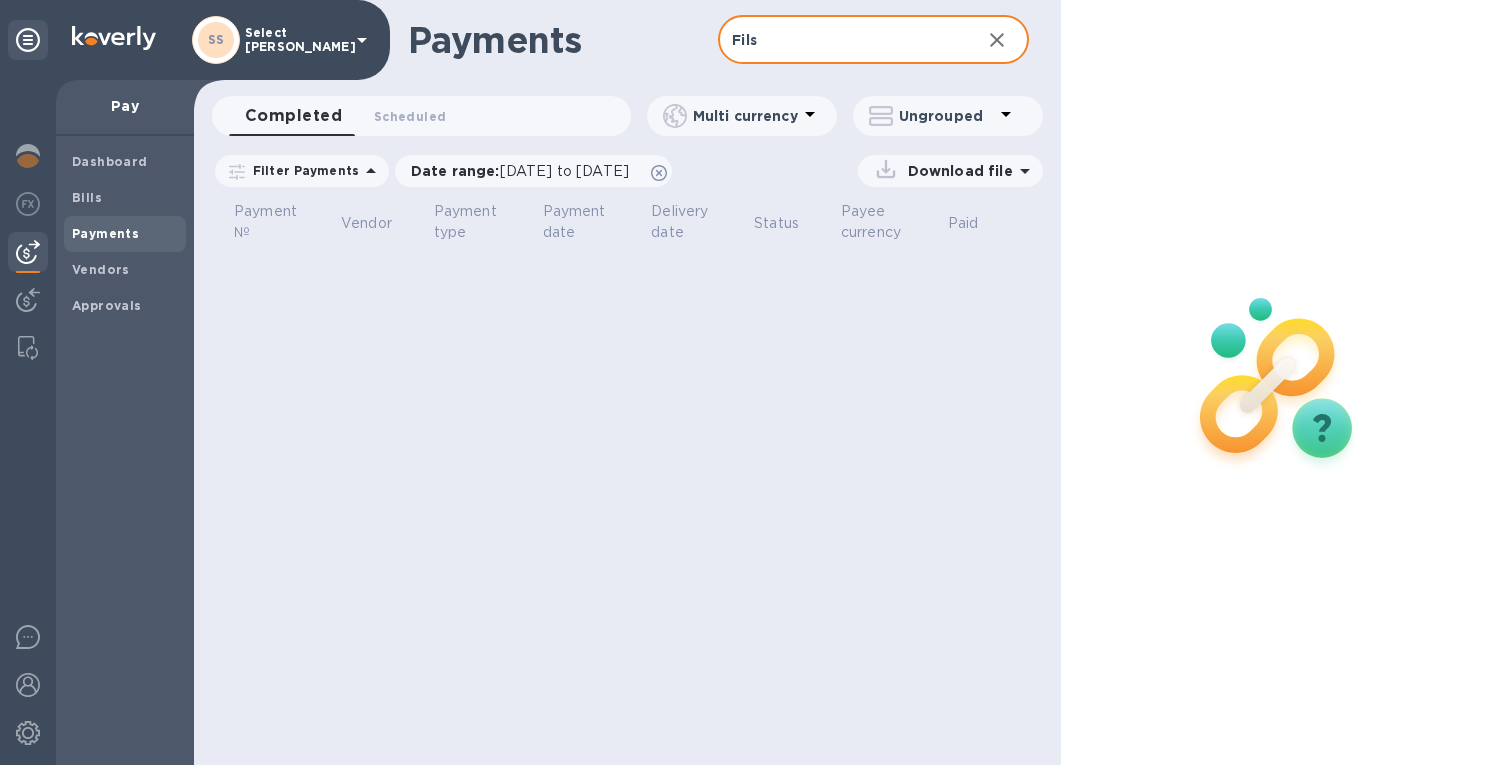 drag, startPoint x: 777, startPoint y: 38, endPoint x: 690, endPoint y: 39, distance: 87.005745 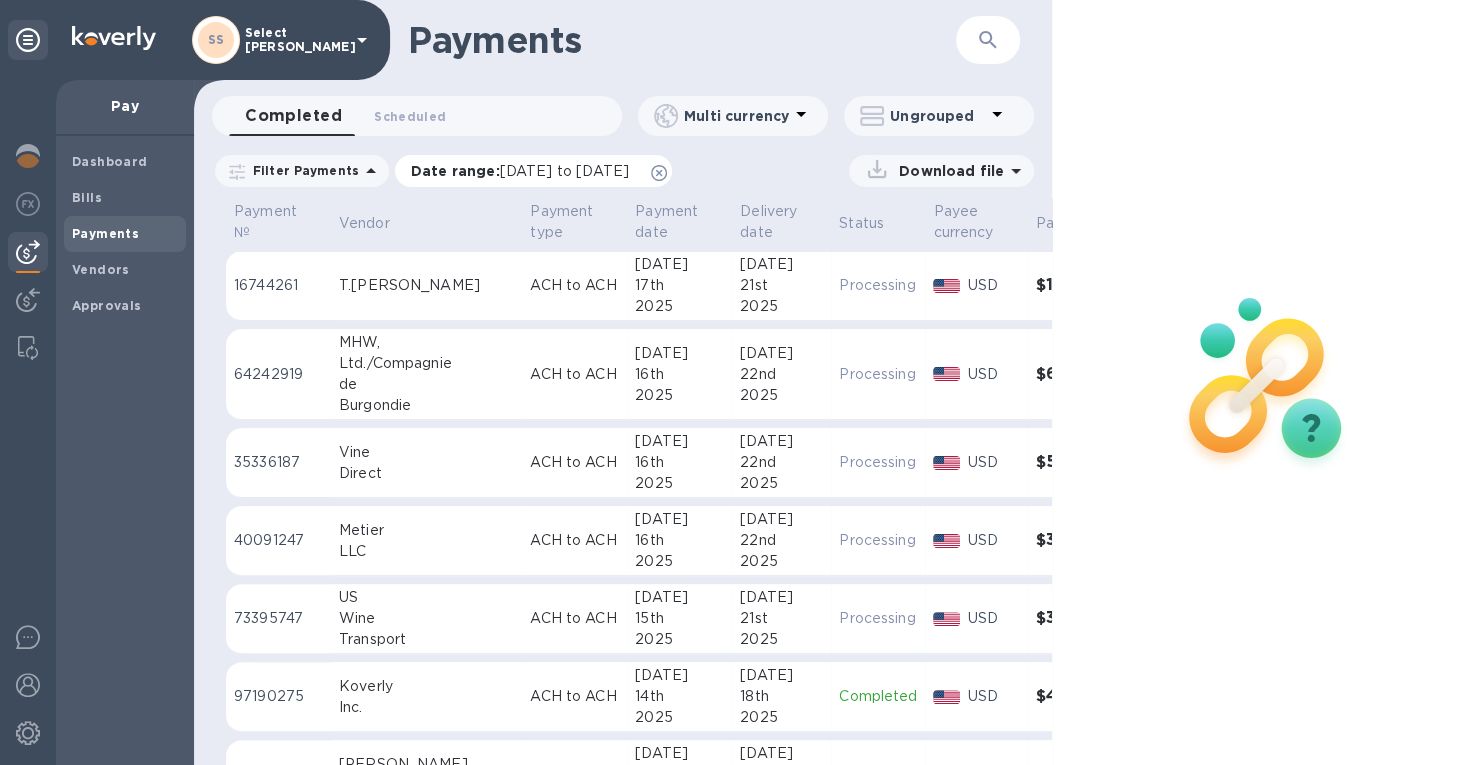 scroll, scrollTop: 15, scrollLeft: 0, axis: vertical 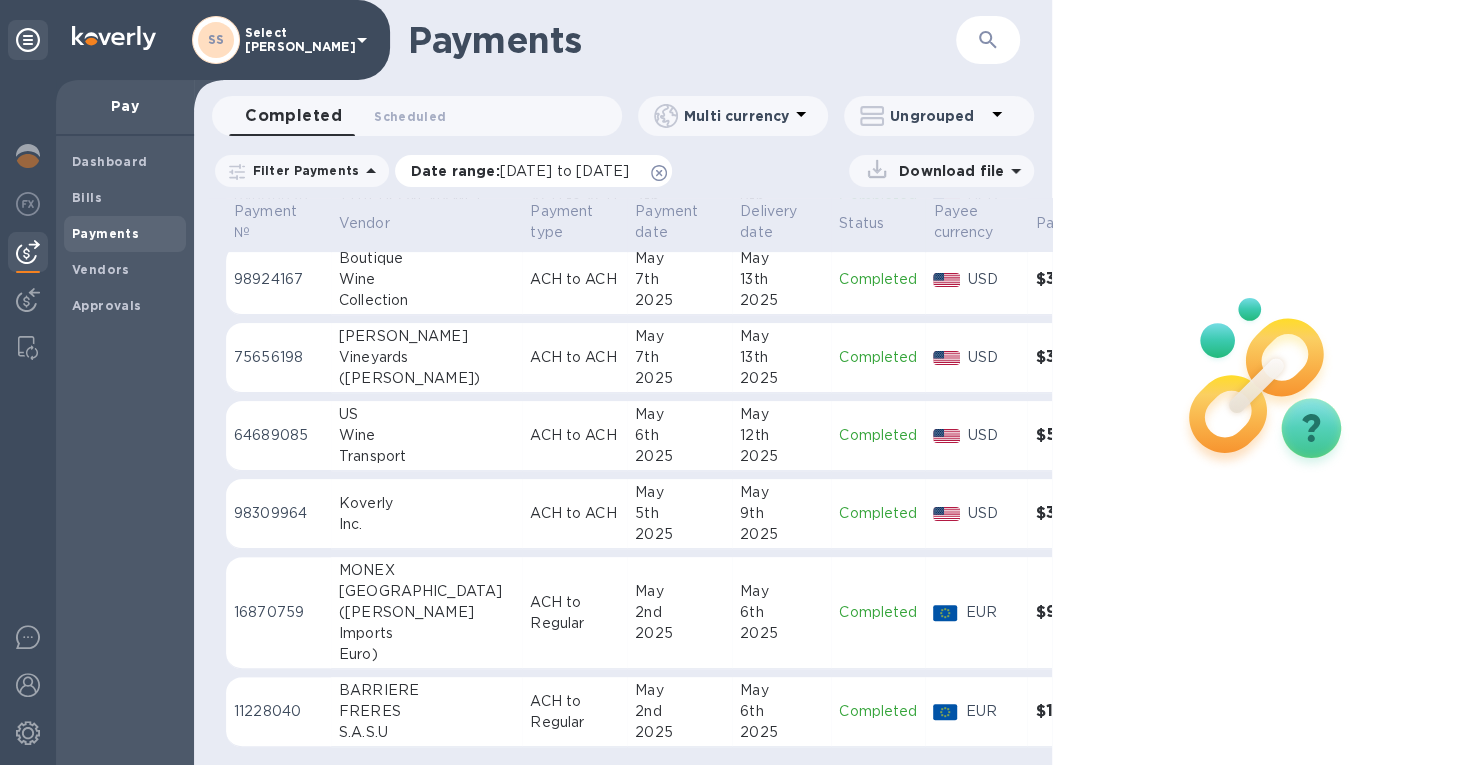 click on "[DATE] to [DATE]" at bounding box center (564, 171) 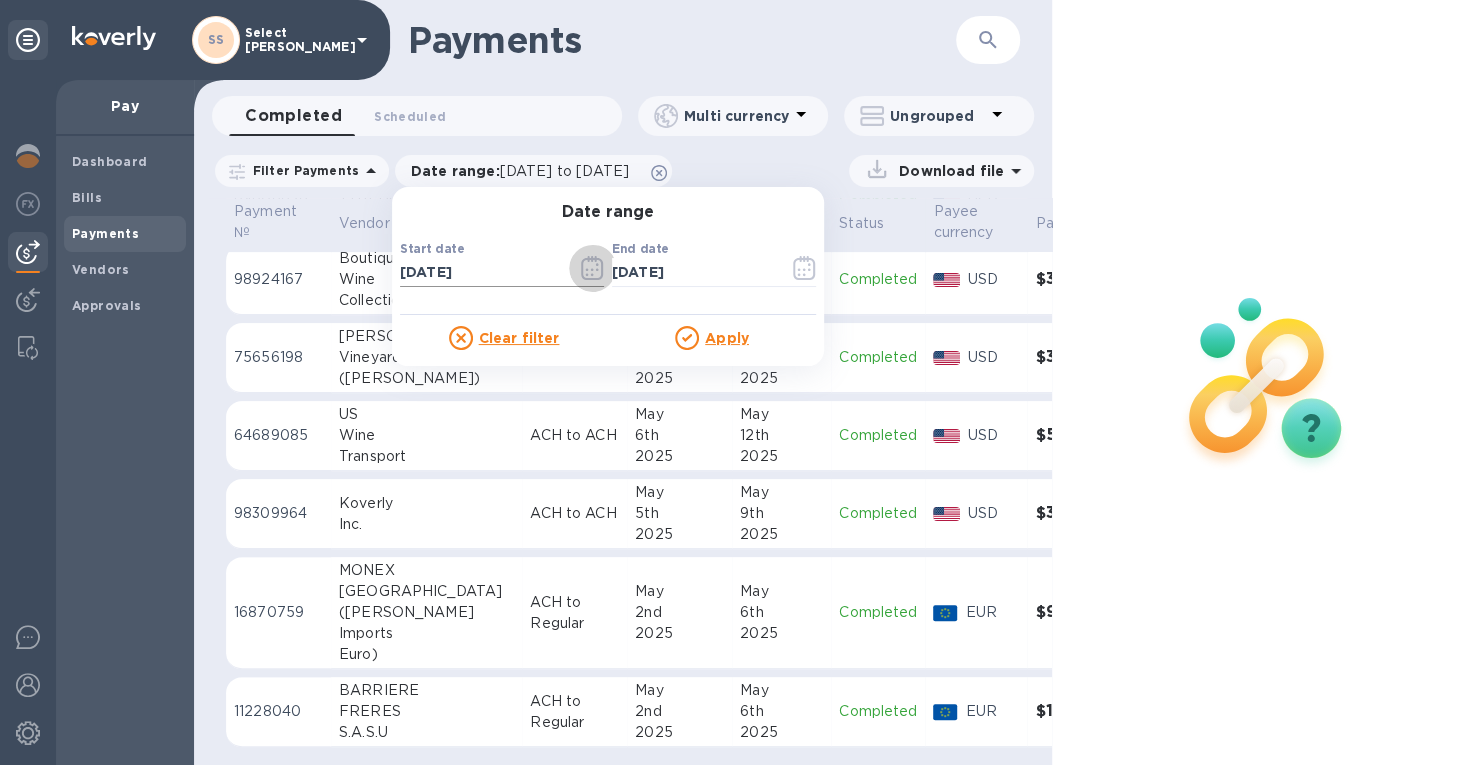 click 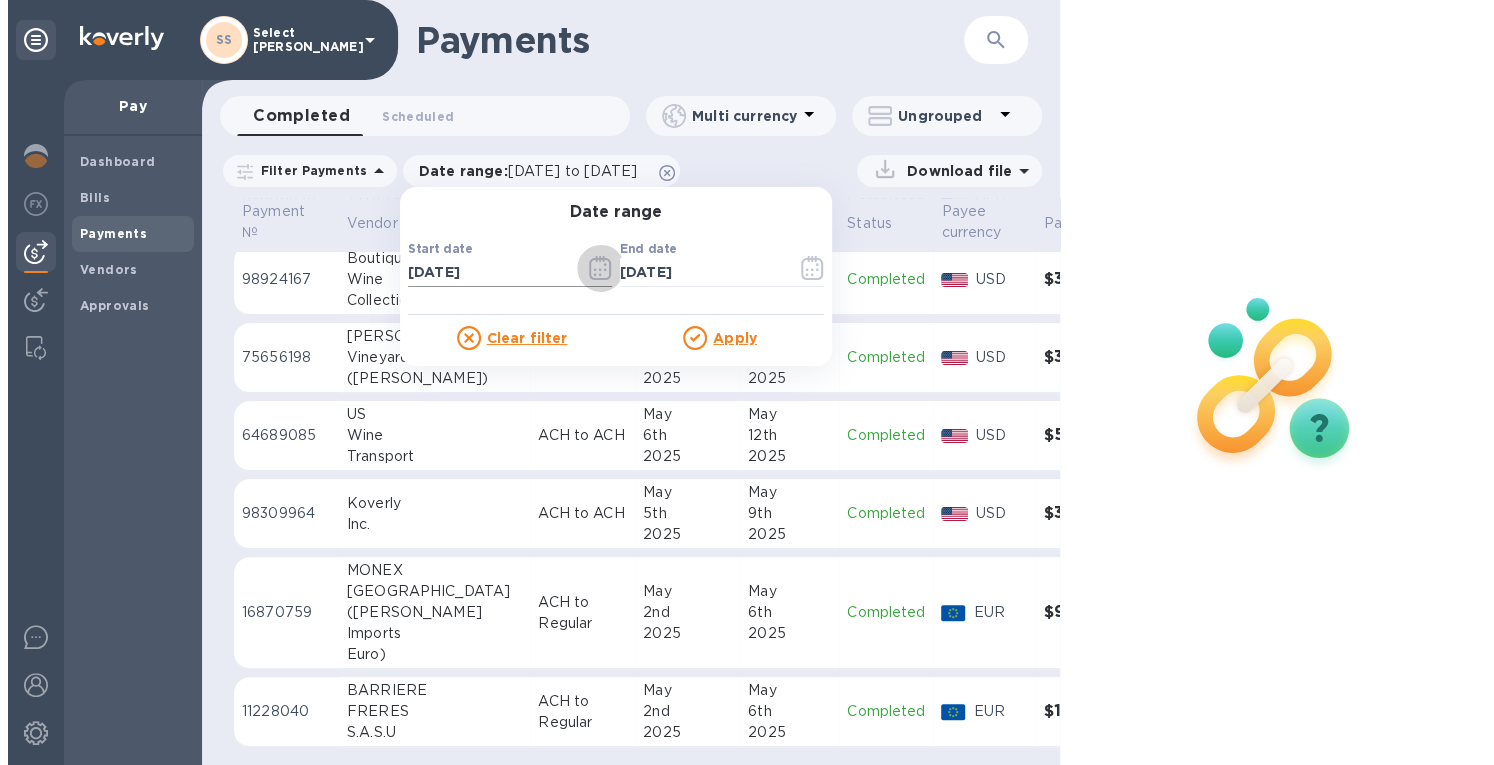 scroll, scrollTop: 0, scrollLeft: 0, axis: both 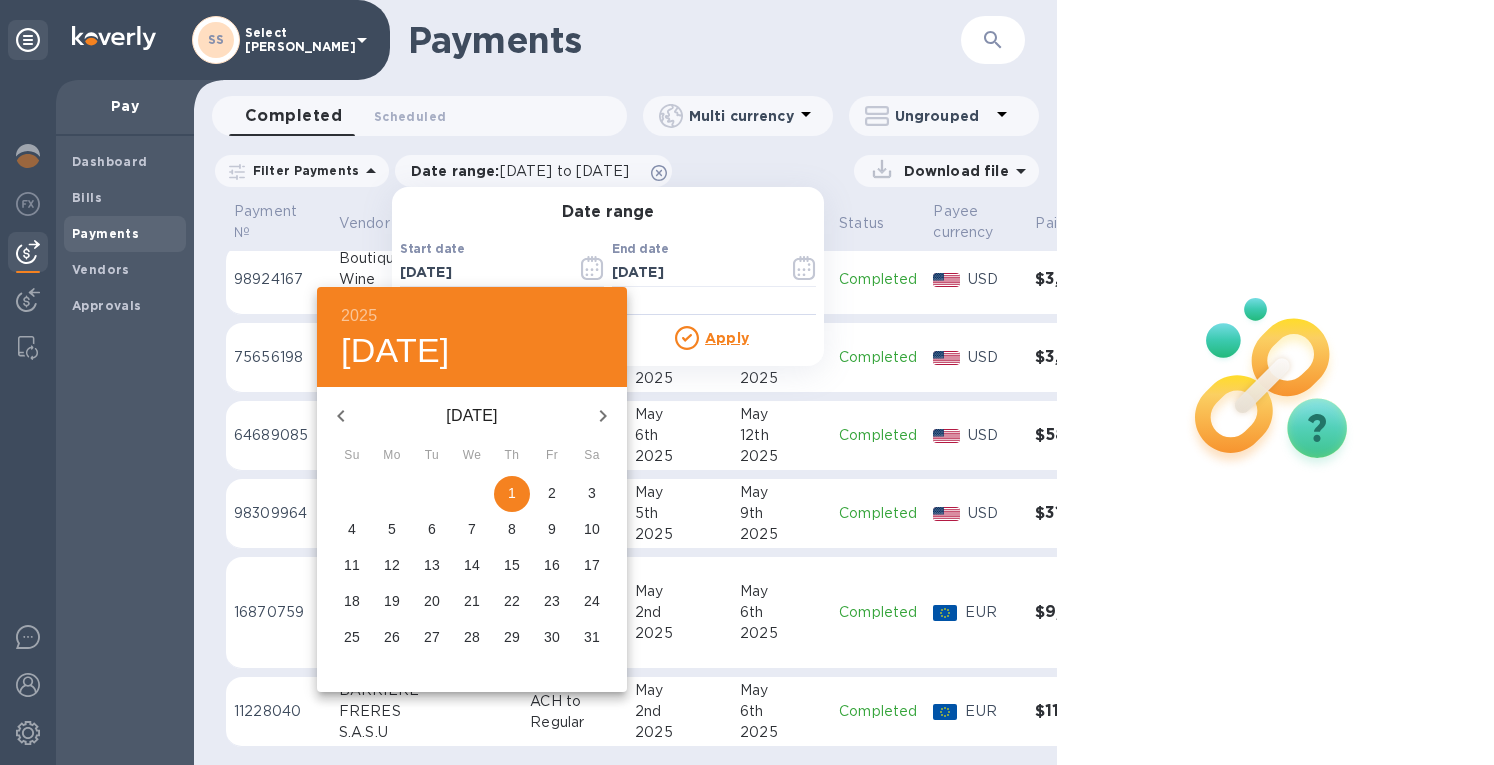 click 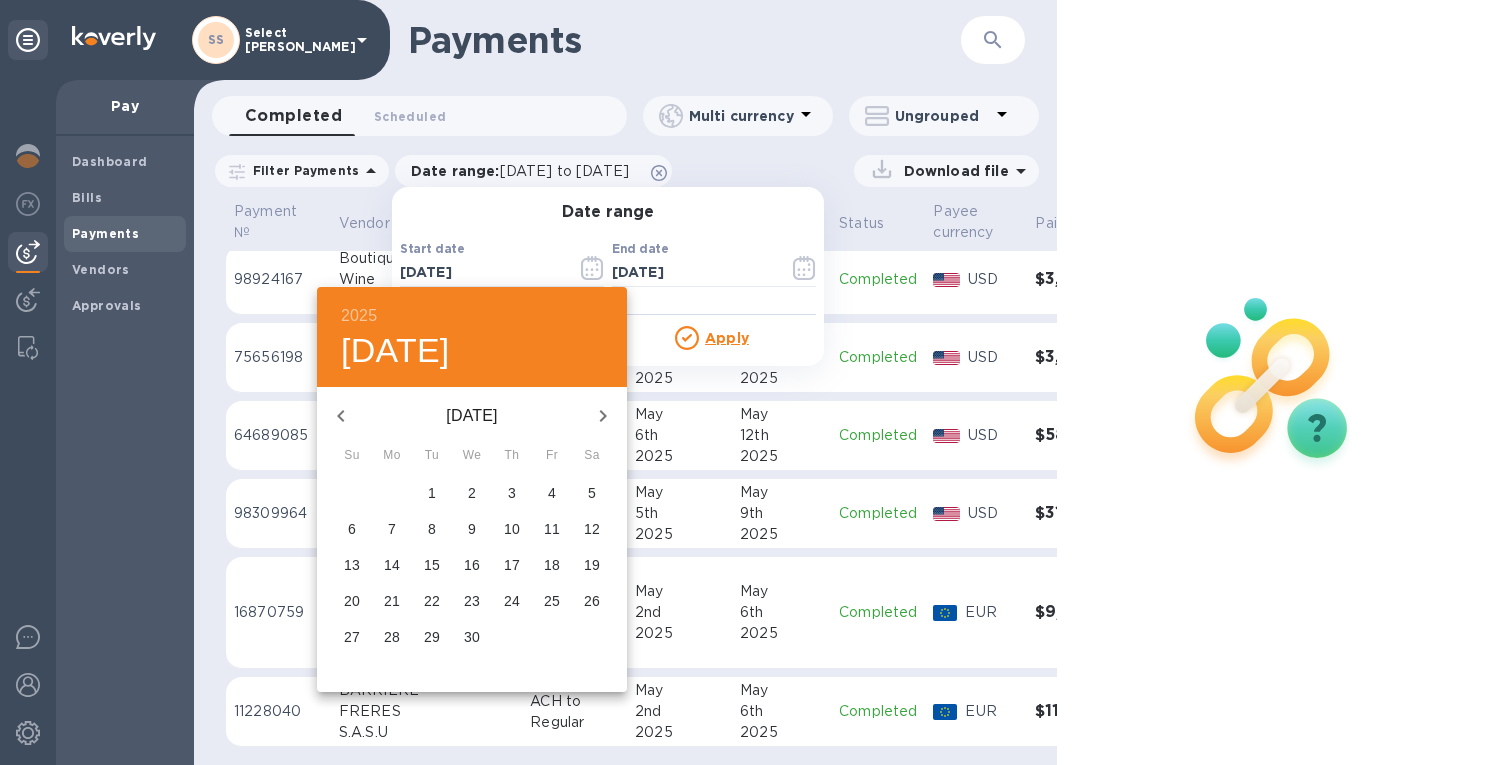 click on "13" at bounding box center [352, 565] 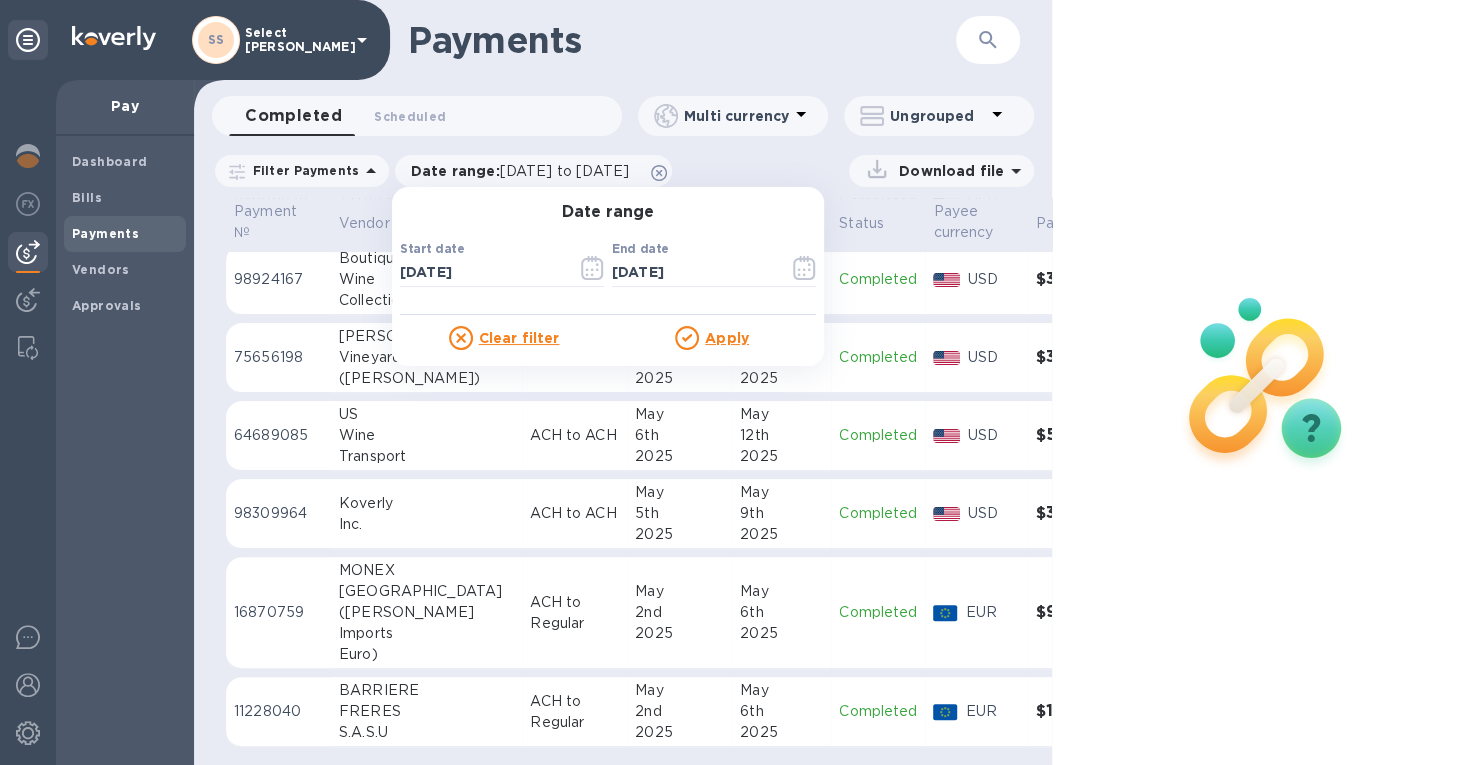 click on "Apply" at bounding box center (727, 338) 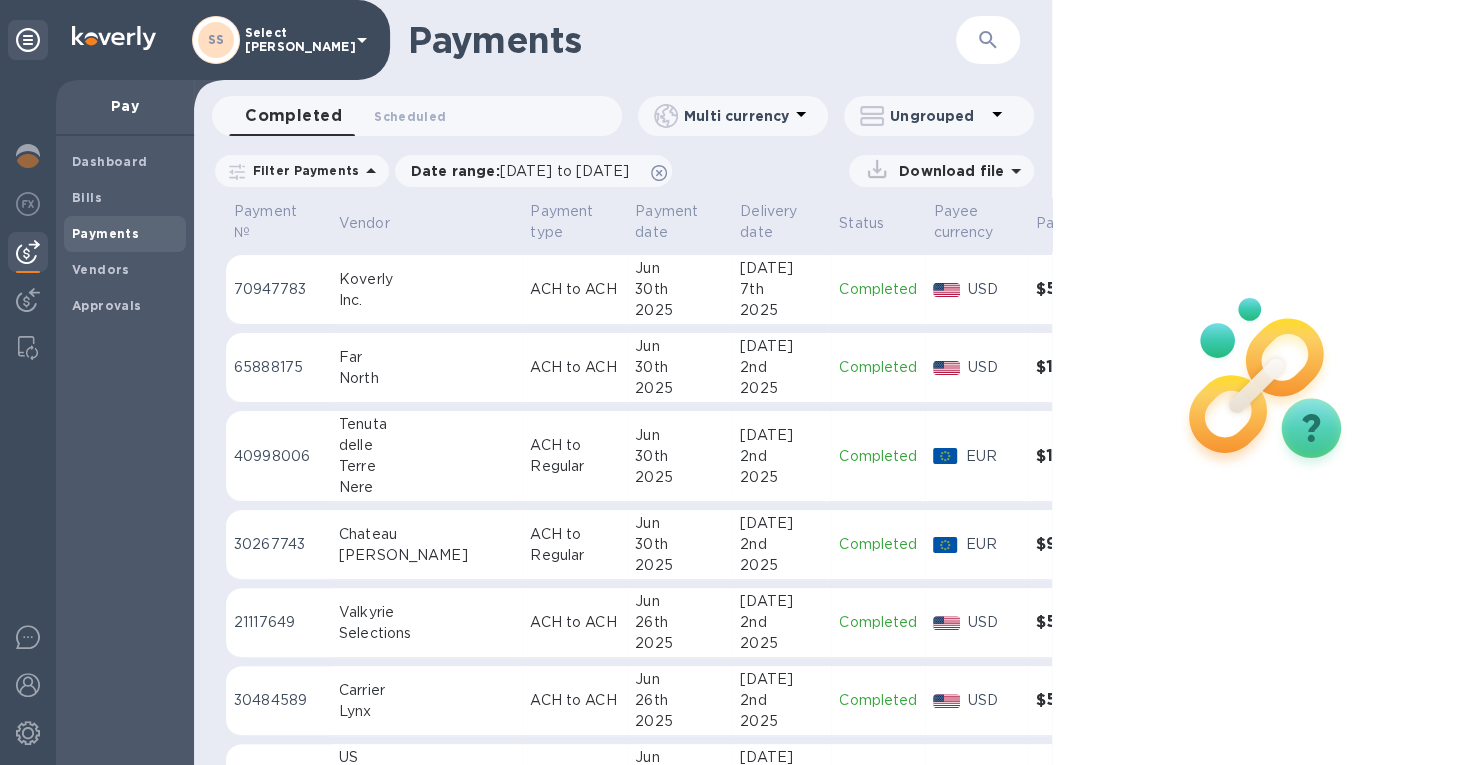 scroll, scrollTop: 3889, scrollLeft: 0, axis: vertical 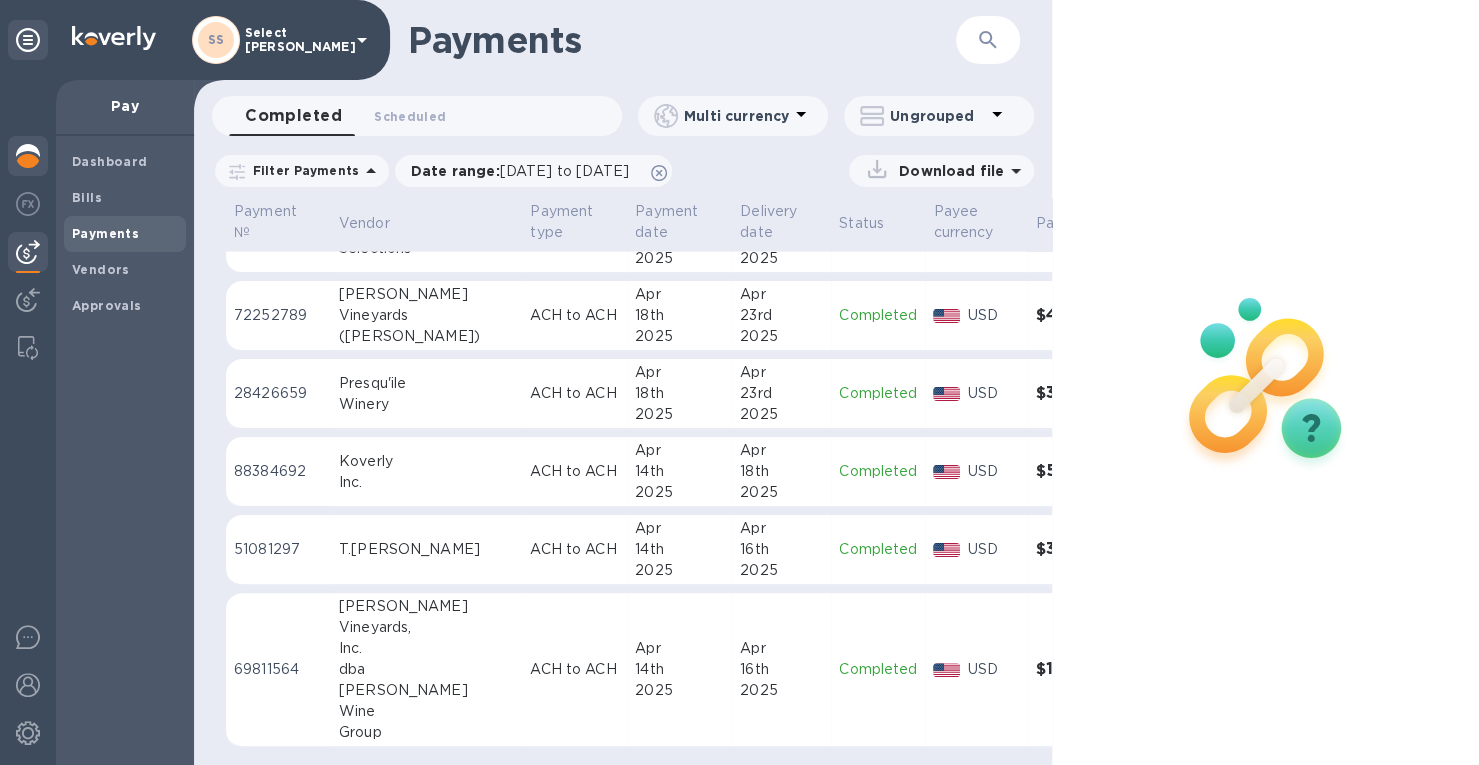 click at bounding box center (28, 156) 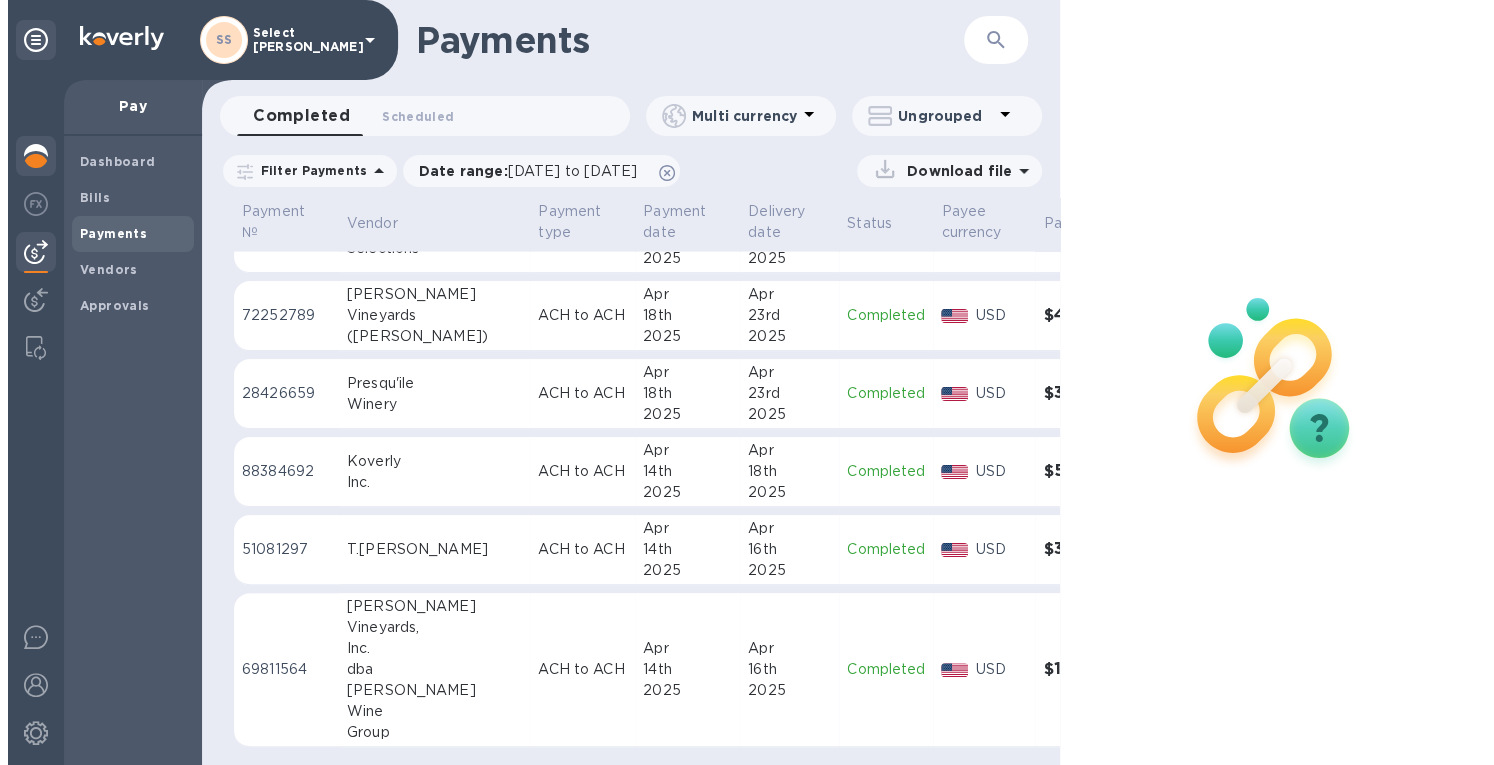 scroll, scrollTop: 0, scrollLeft: 0, axis: both 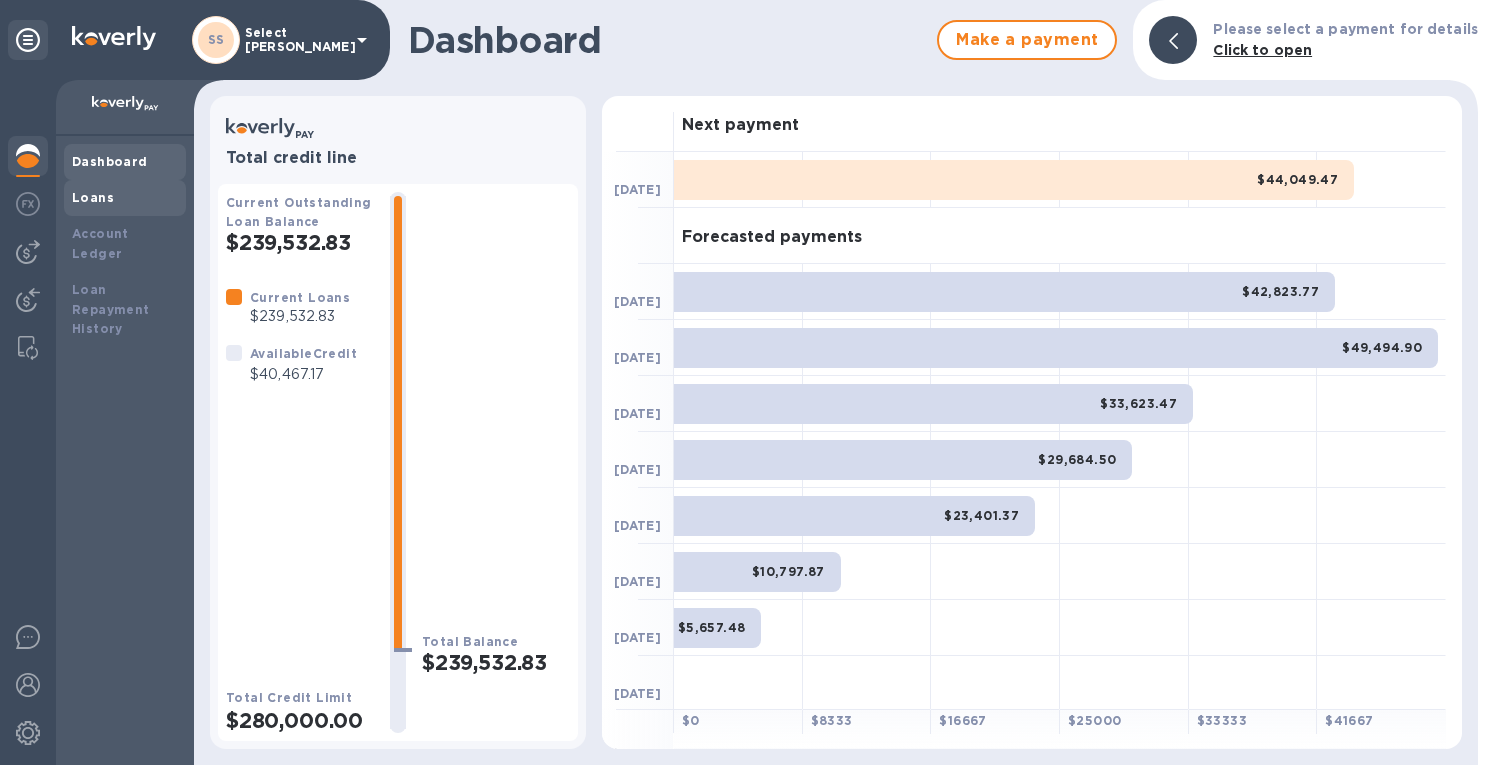 click on "Loans" at bounding box center (125, 198) 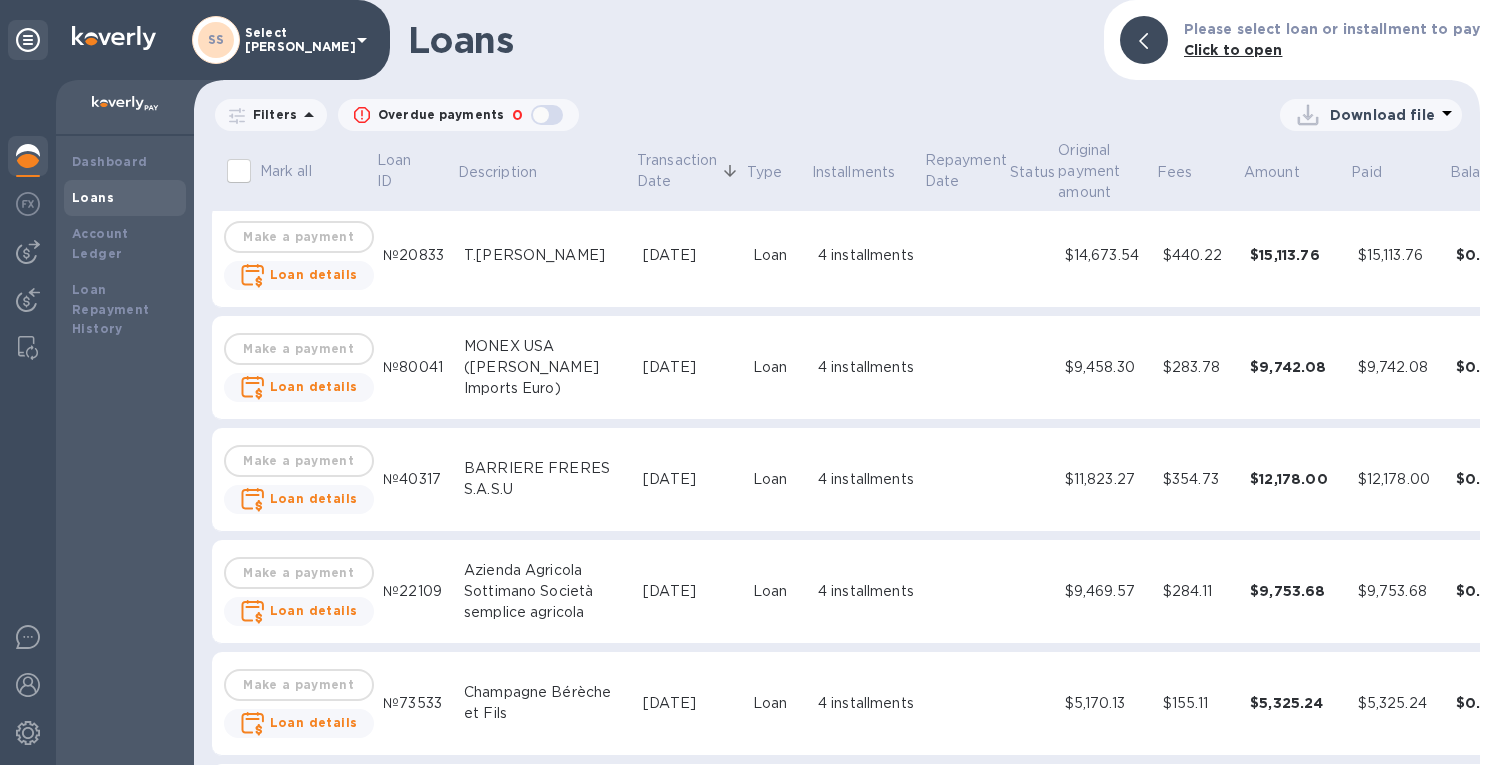 scroll, scrollTop: 4000, scrollLeft: 0, axis: vertical 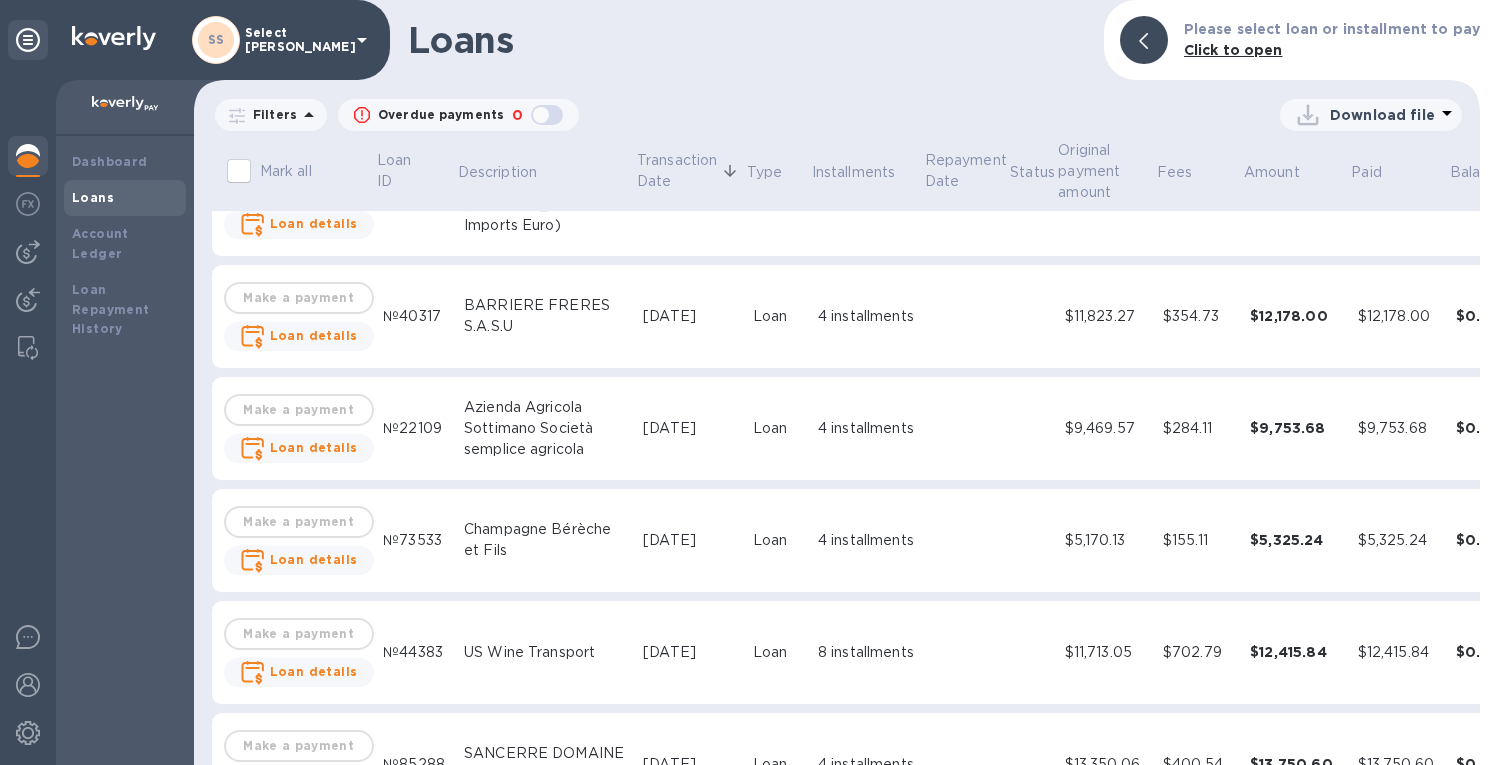click on "Champagne Bérèche et Fils" at bounding box center [545, 541] 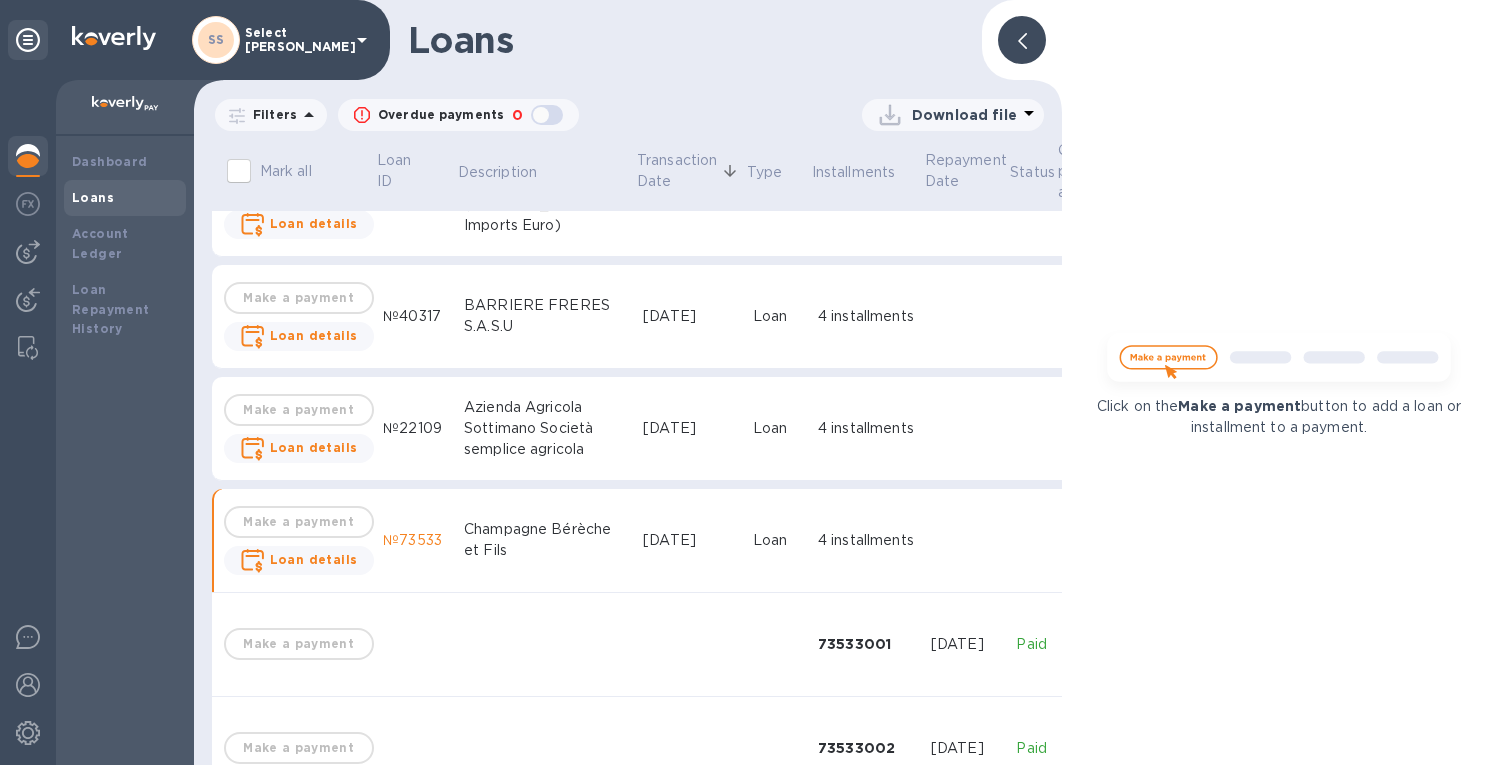 click at bounding box center [1022, 40] 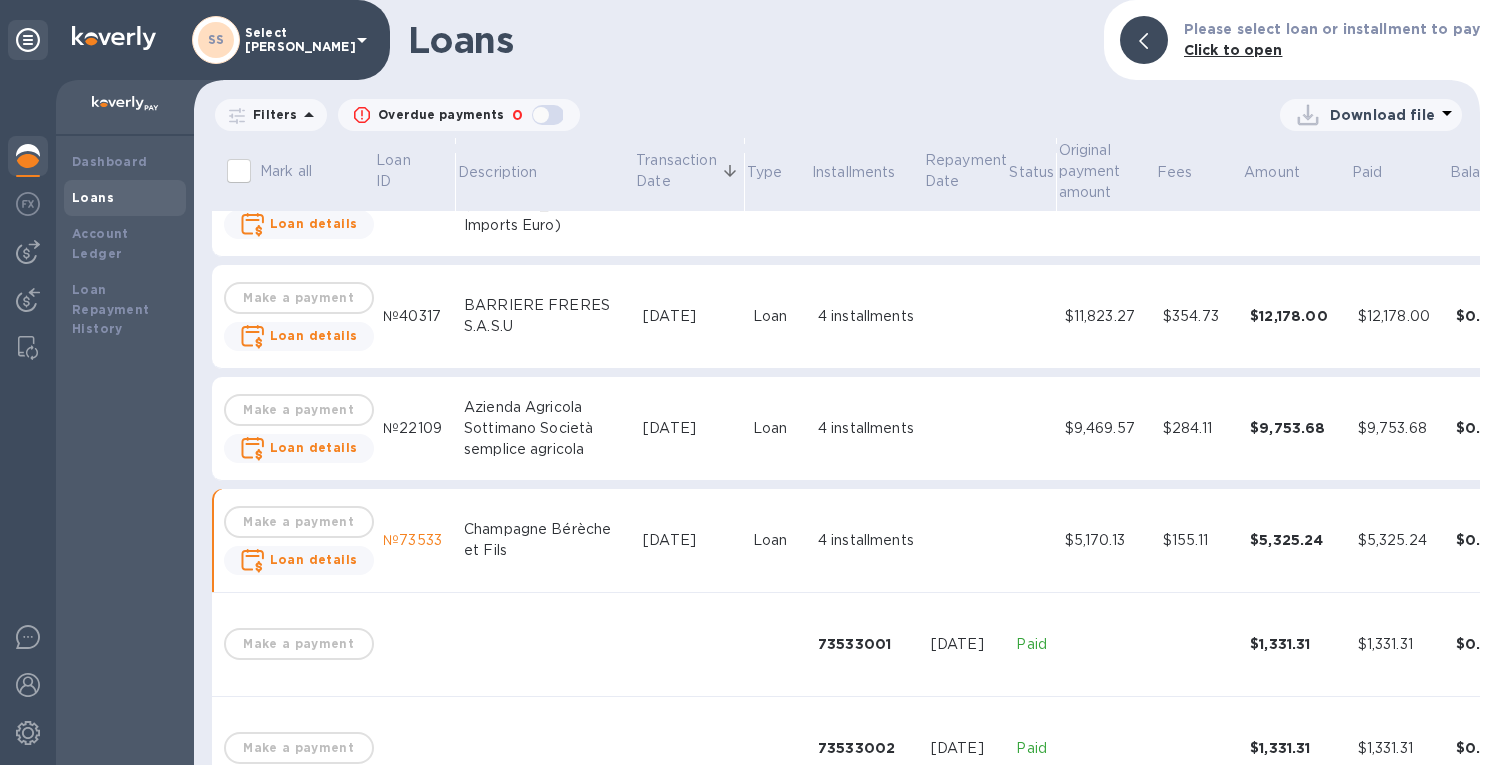 scroll, scrollTop: 4200, scrollLeft: 0, axis: vertical 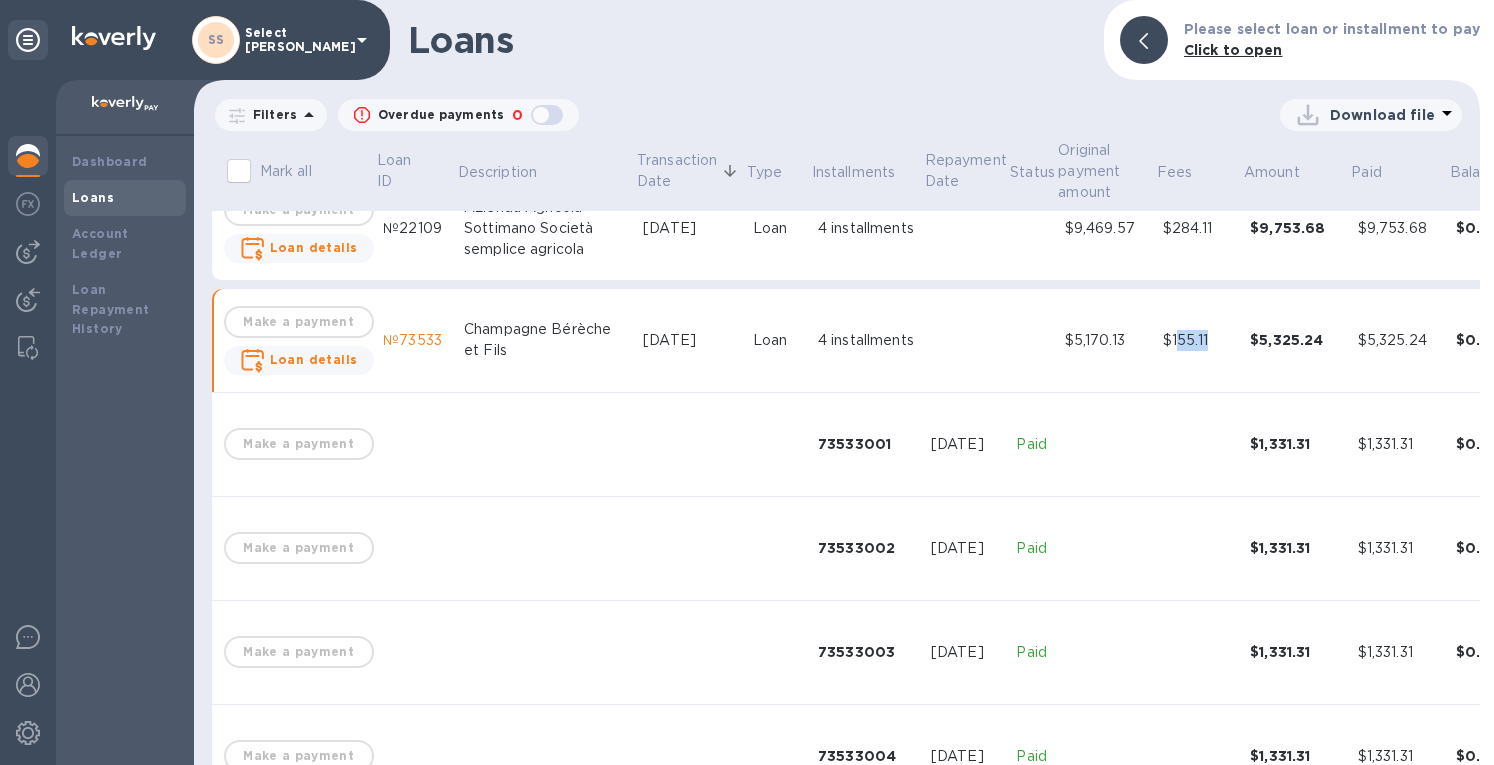 drag, startPoint x: 1170, startPoint y: 322, endPoint x: 1130, endPoint y: 326, distance: 40.1995 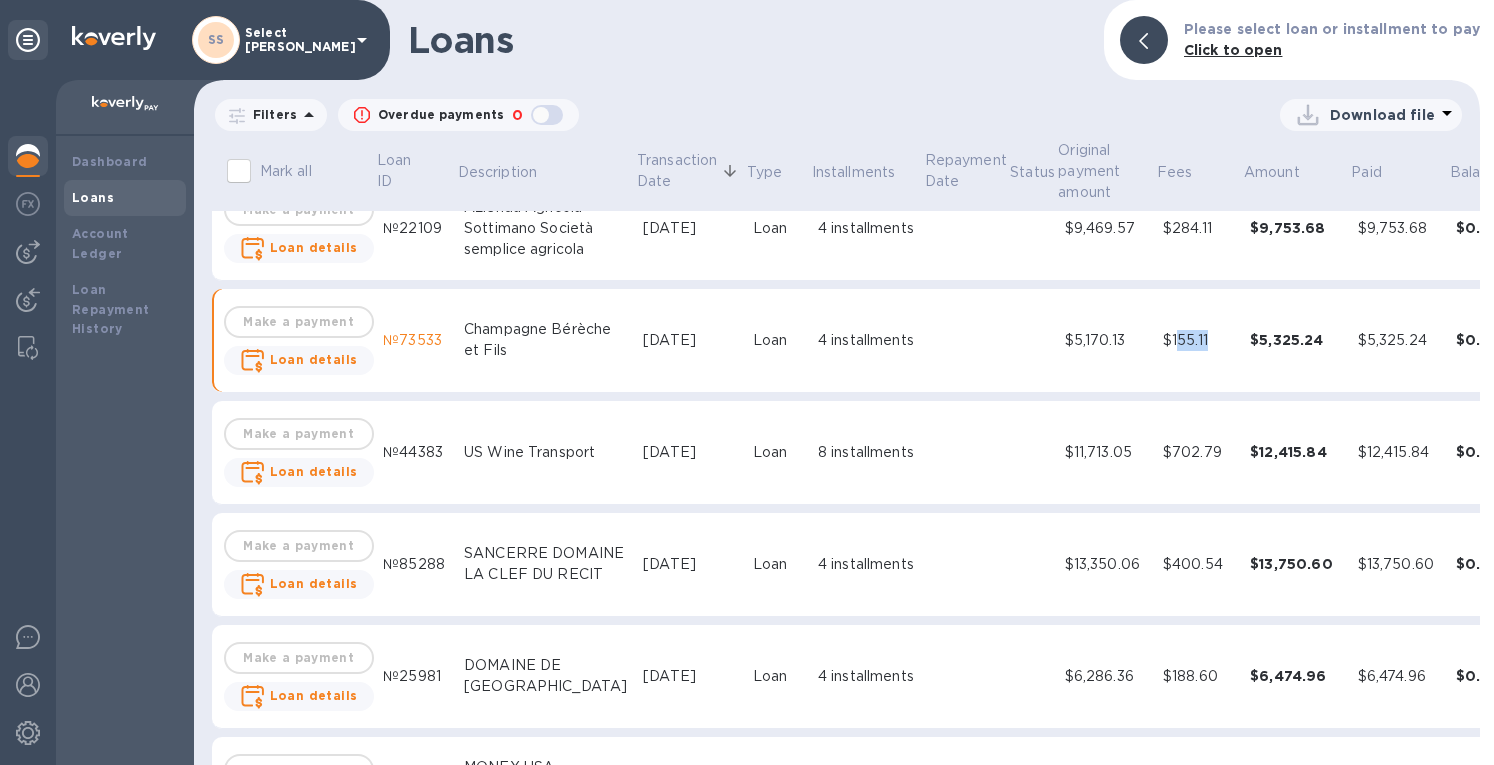 click on "$155.11" at bounding box center [1198, 340] 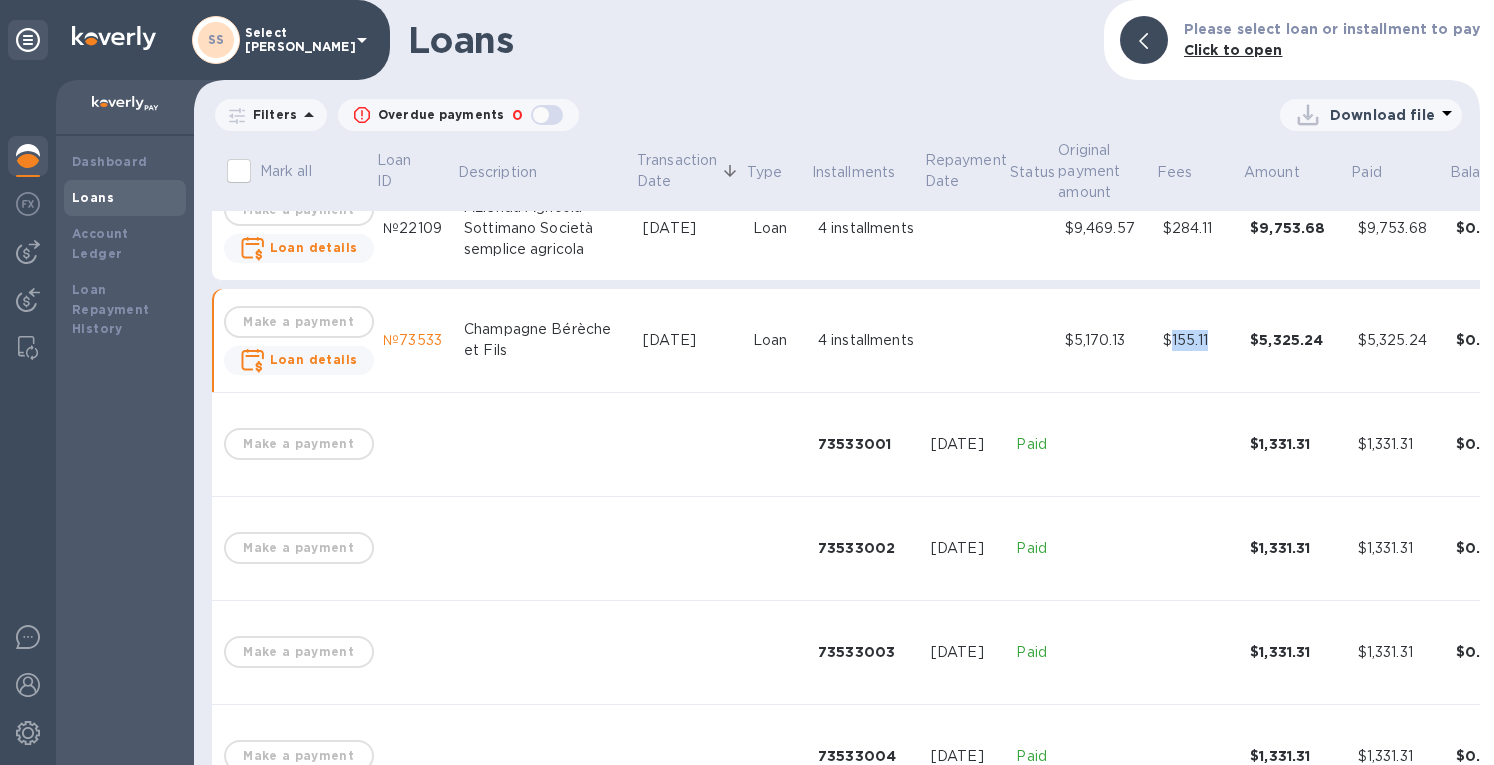 drag, startPoint x: 1128, startPoint y: 320, endPoint x: 1164, endPoint y: 320, distance: 36 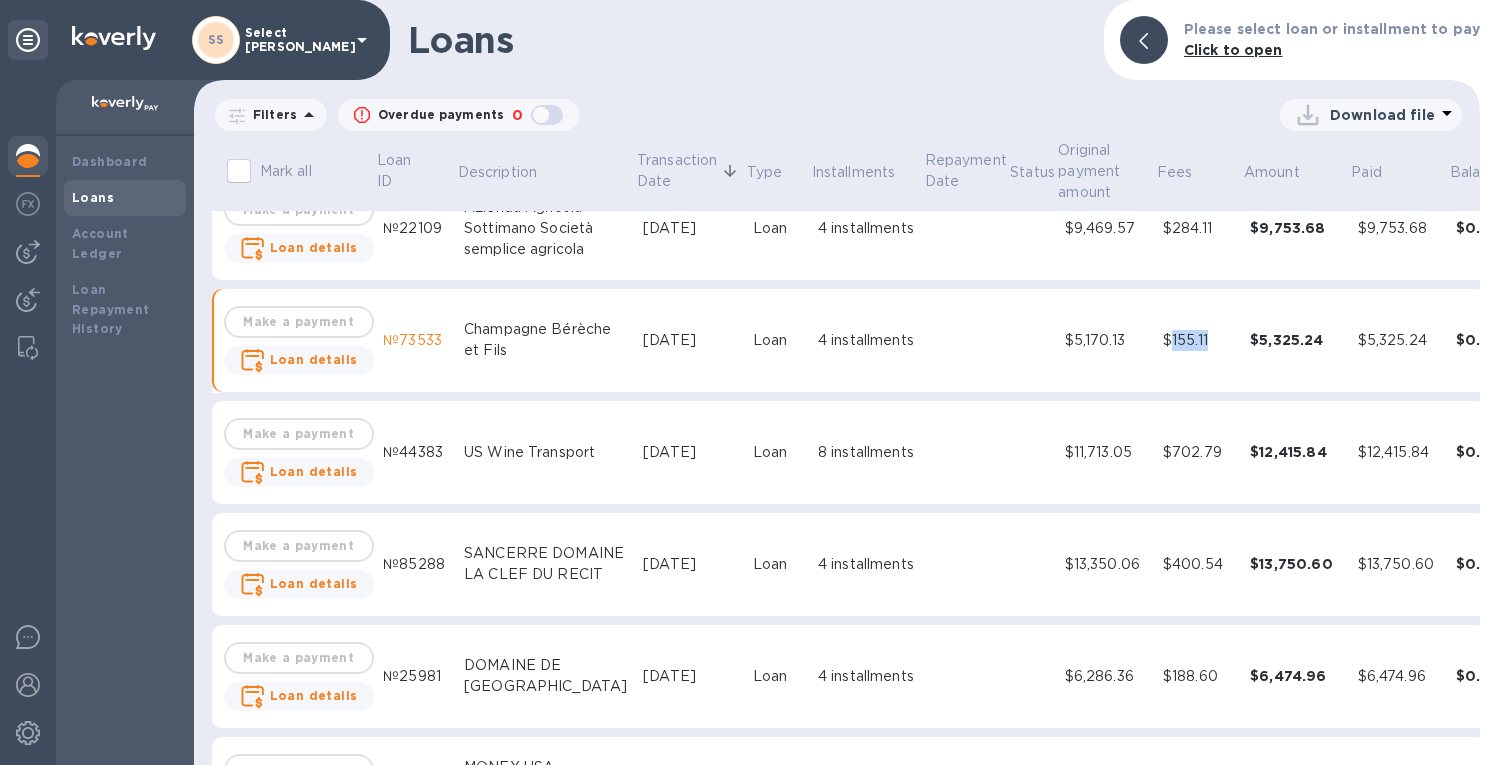 copy on "155.11" 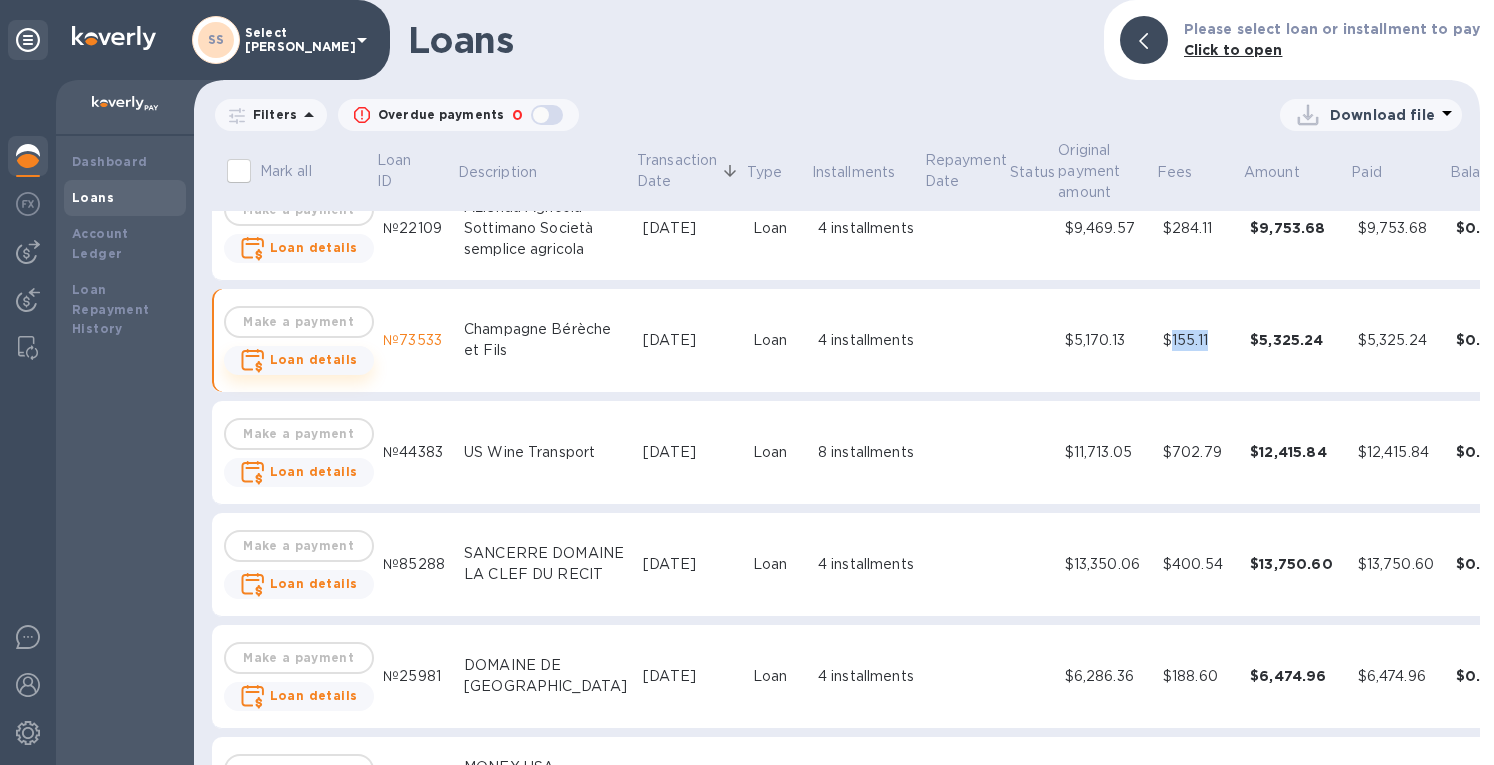 click on "Loan details" at bounding box center (314, 359) 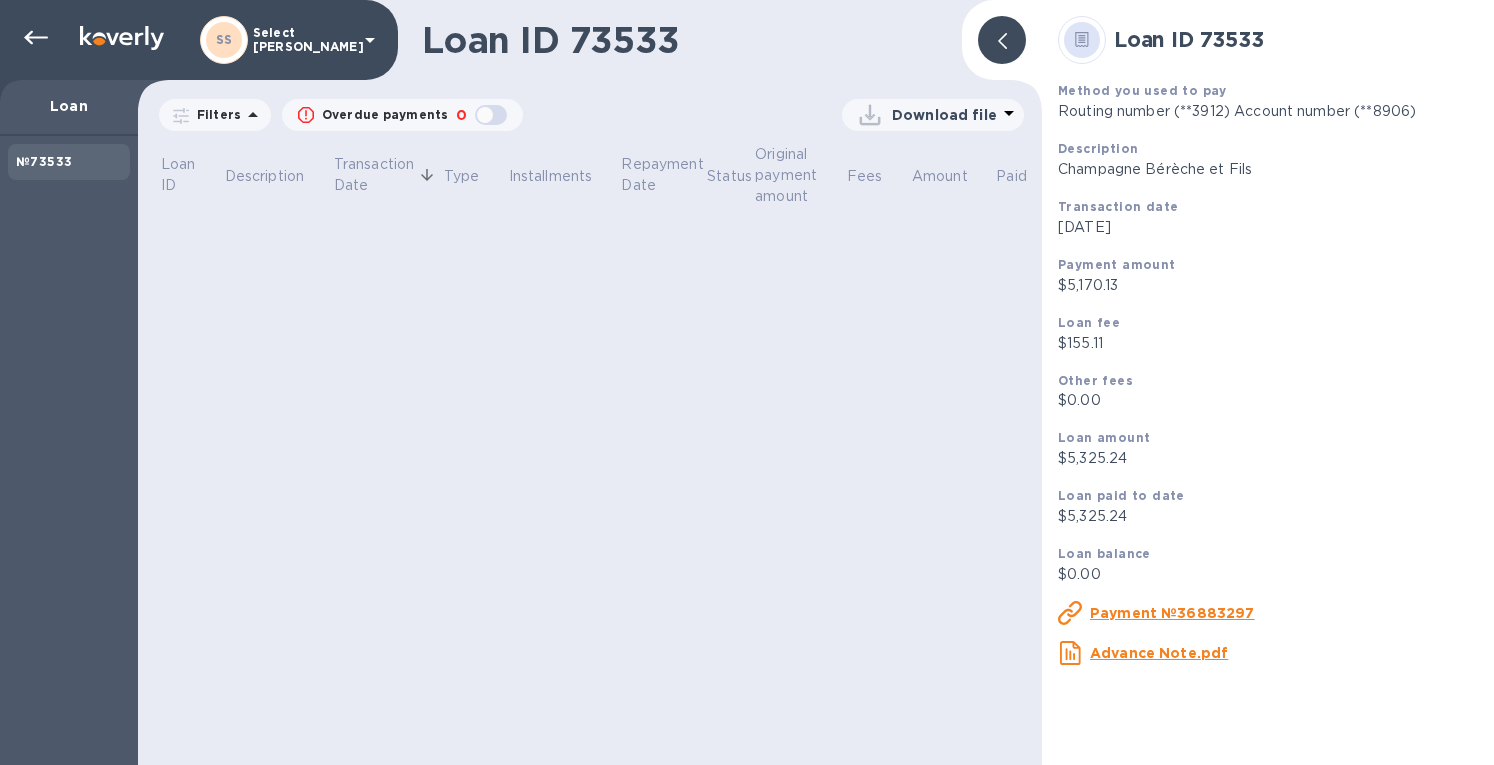 scroll, scrollTop: 0, scrollLeft: 0, axis: both 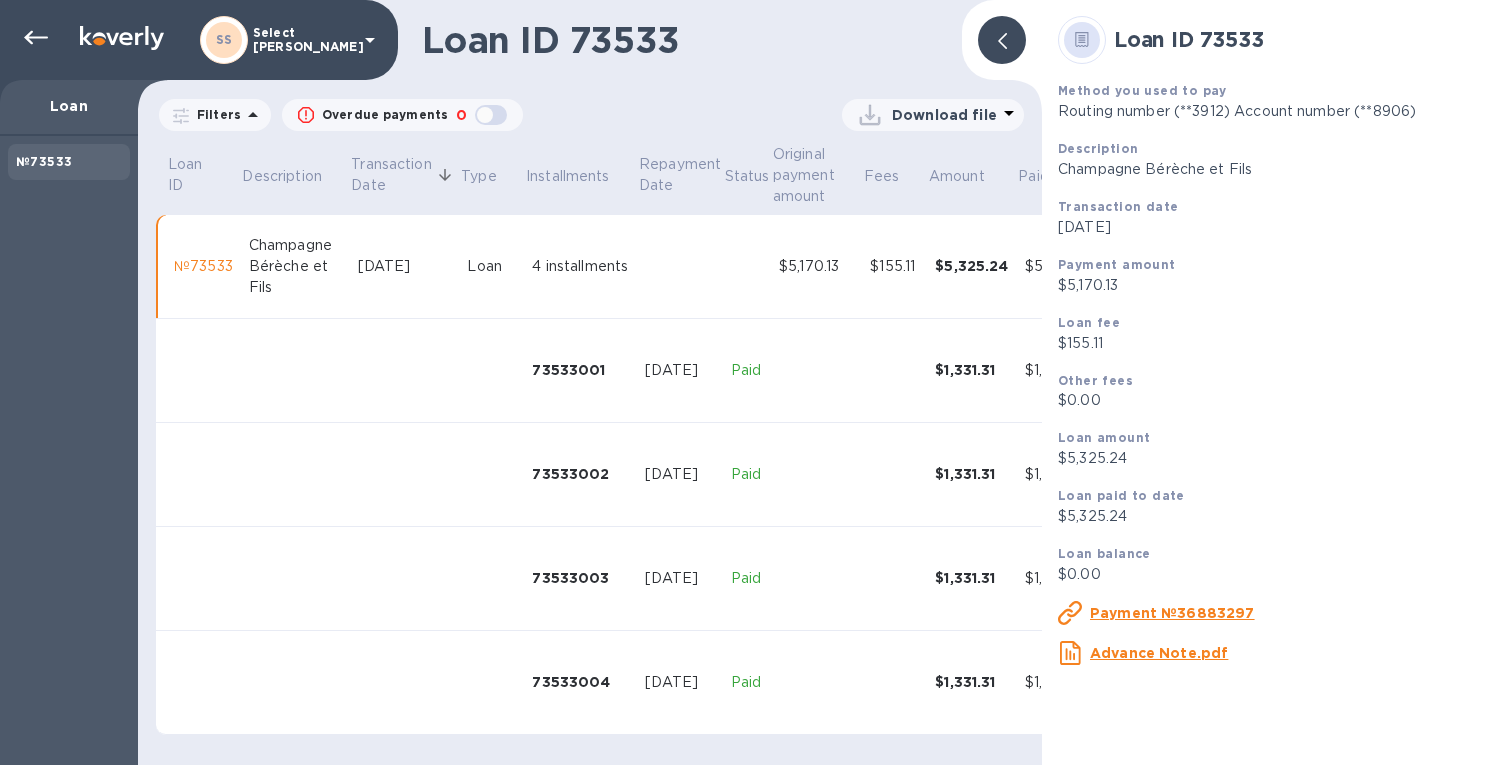 click on "Payment №36883297" at bounding box center (1172, 613) 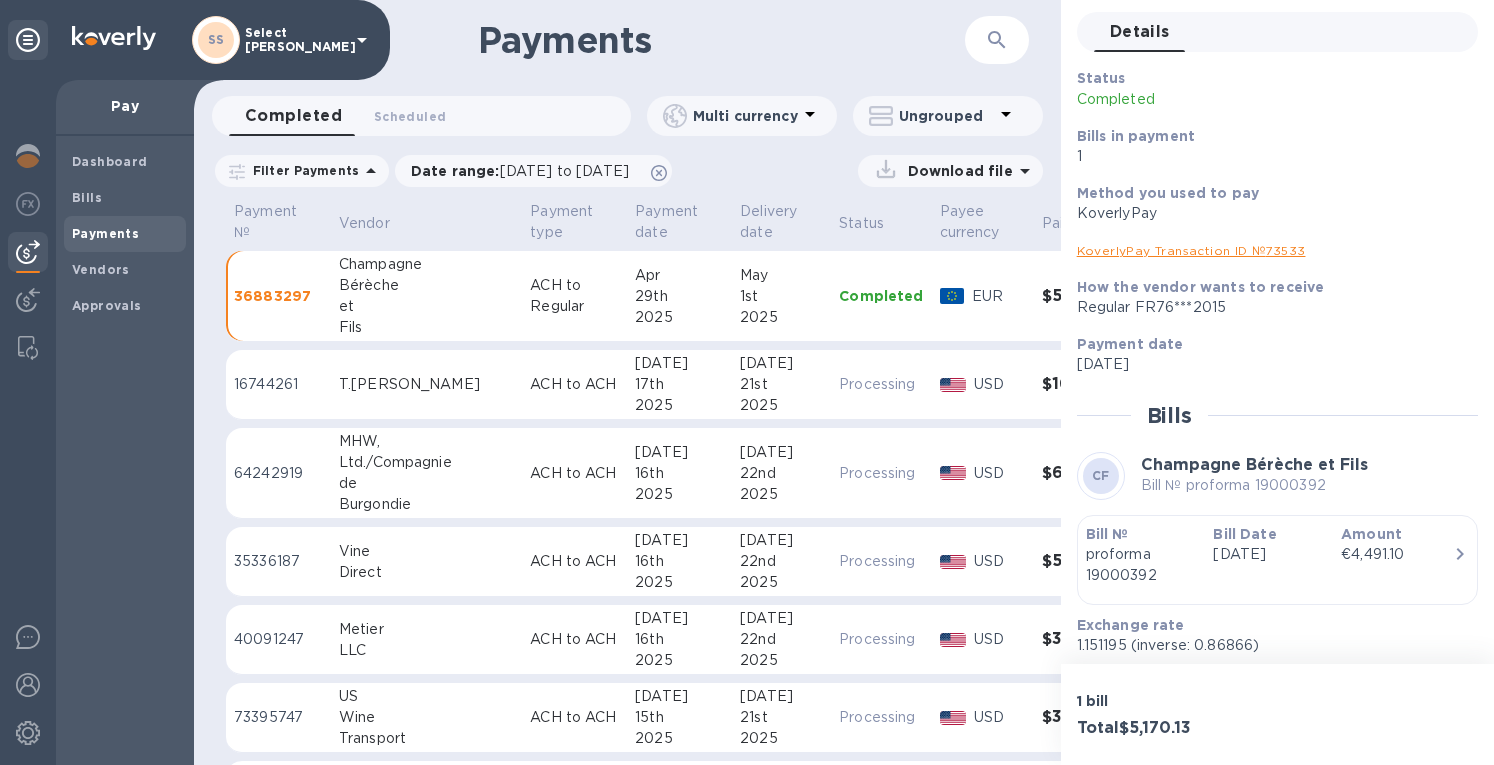 scroll, scrollTop: 151, scrollLeft: 0, axis: vertical 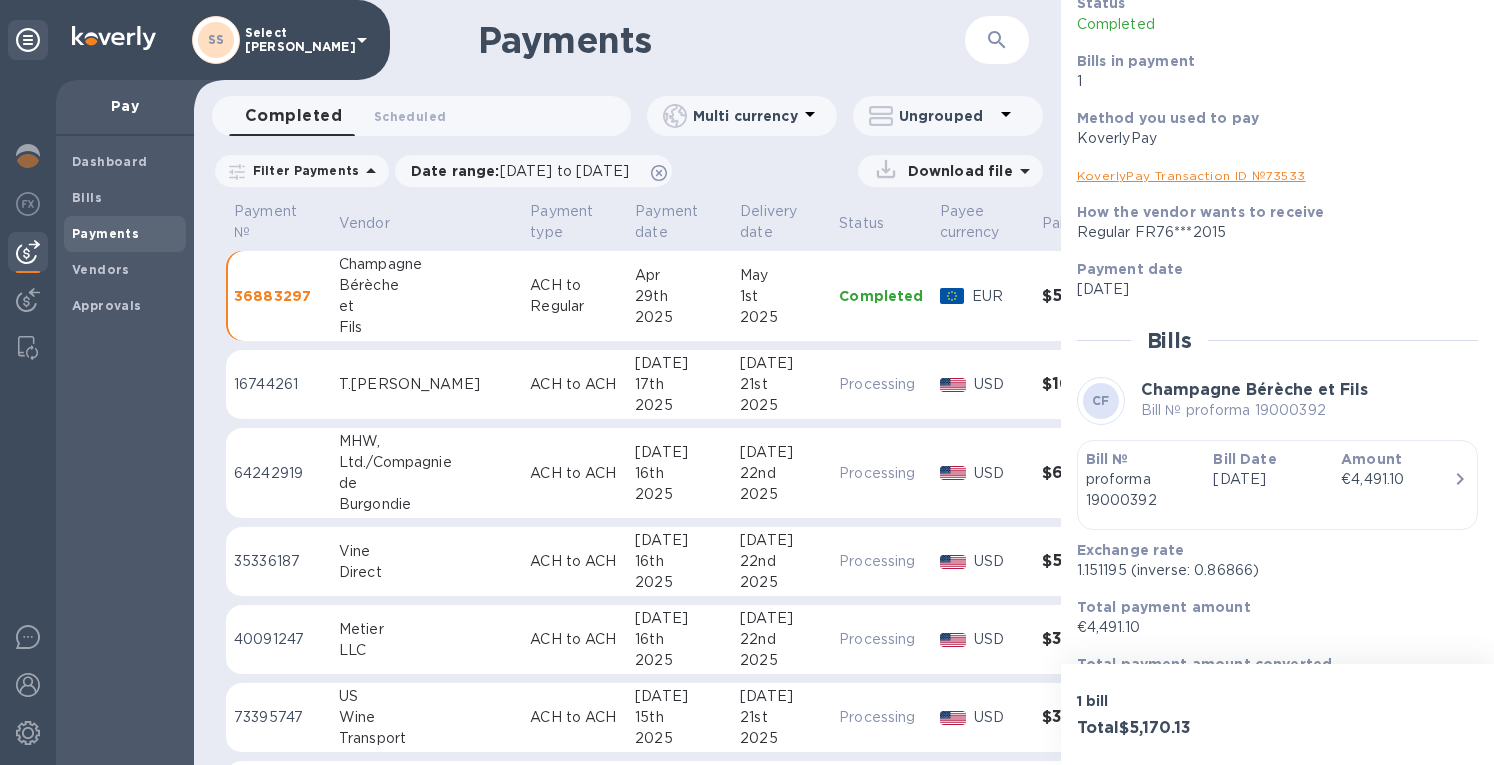 click on "KoverlyPay Transaction ID № 73533" at bounding box center [1191, 175] 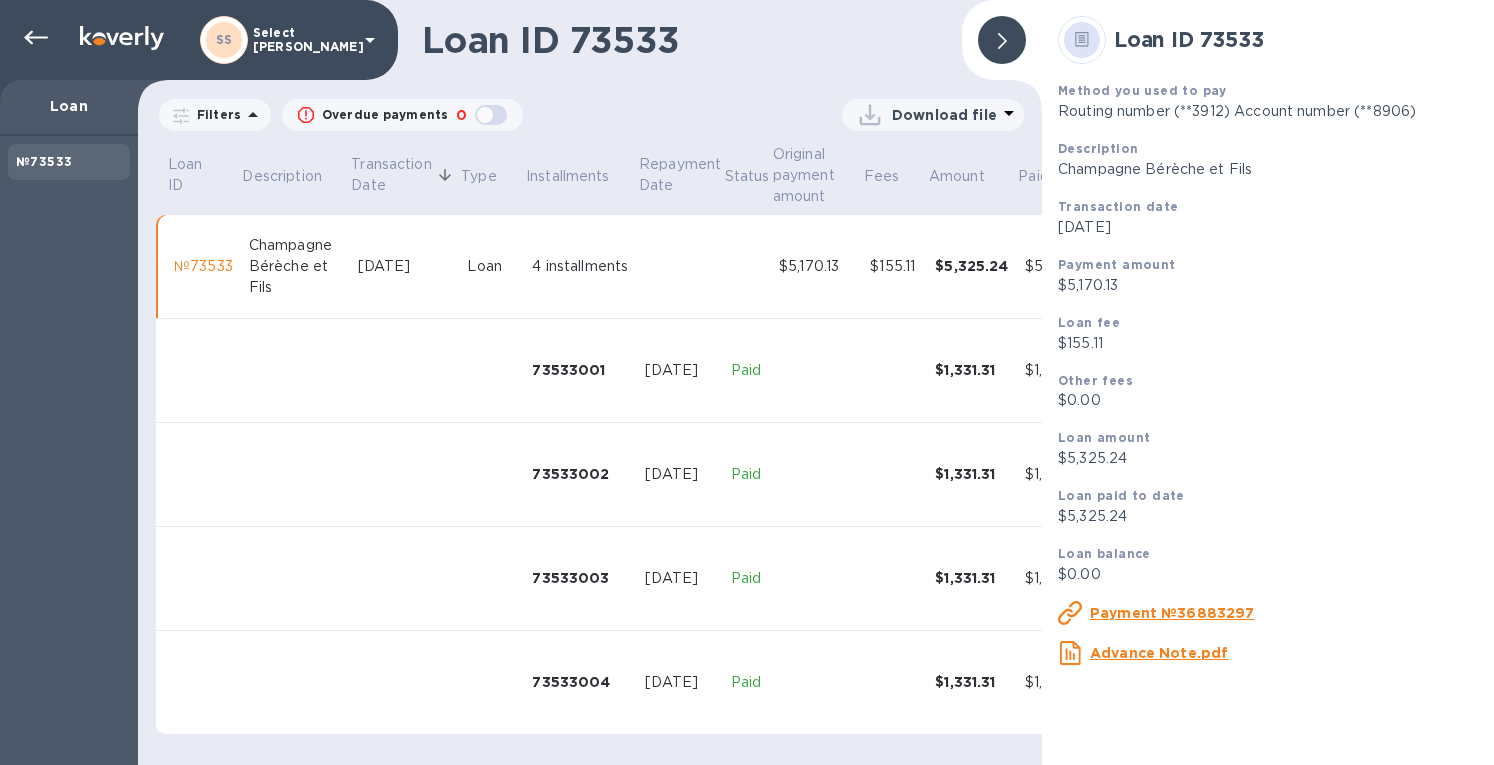 scroll, scrollTop: 0, scrollLeft: 0, axis: both 